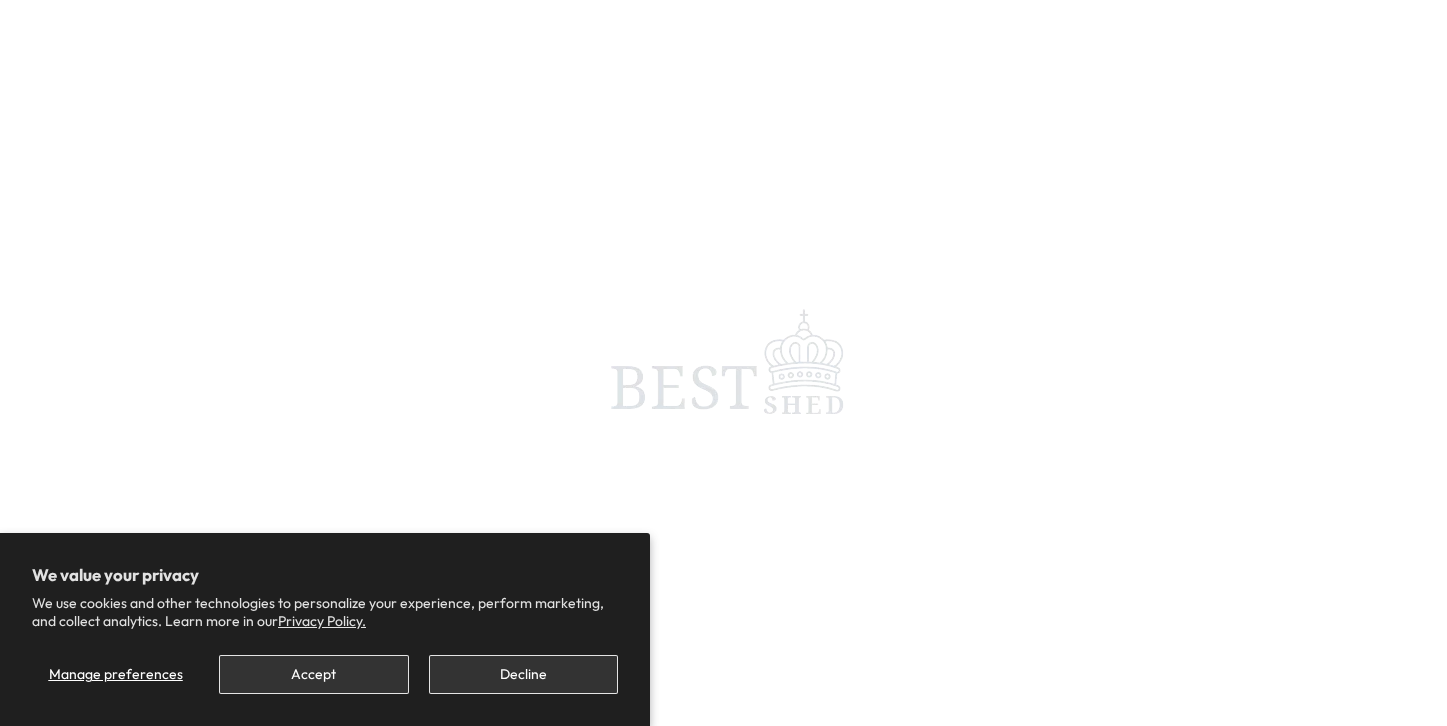 scroll, scrollTop: 0, scrollLeft: 0, axis: both 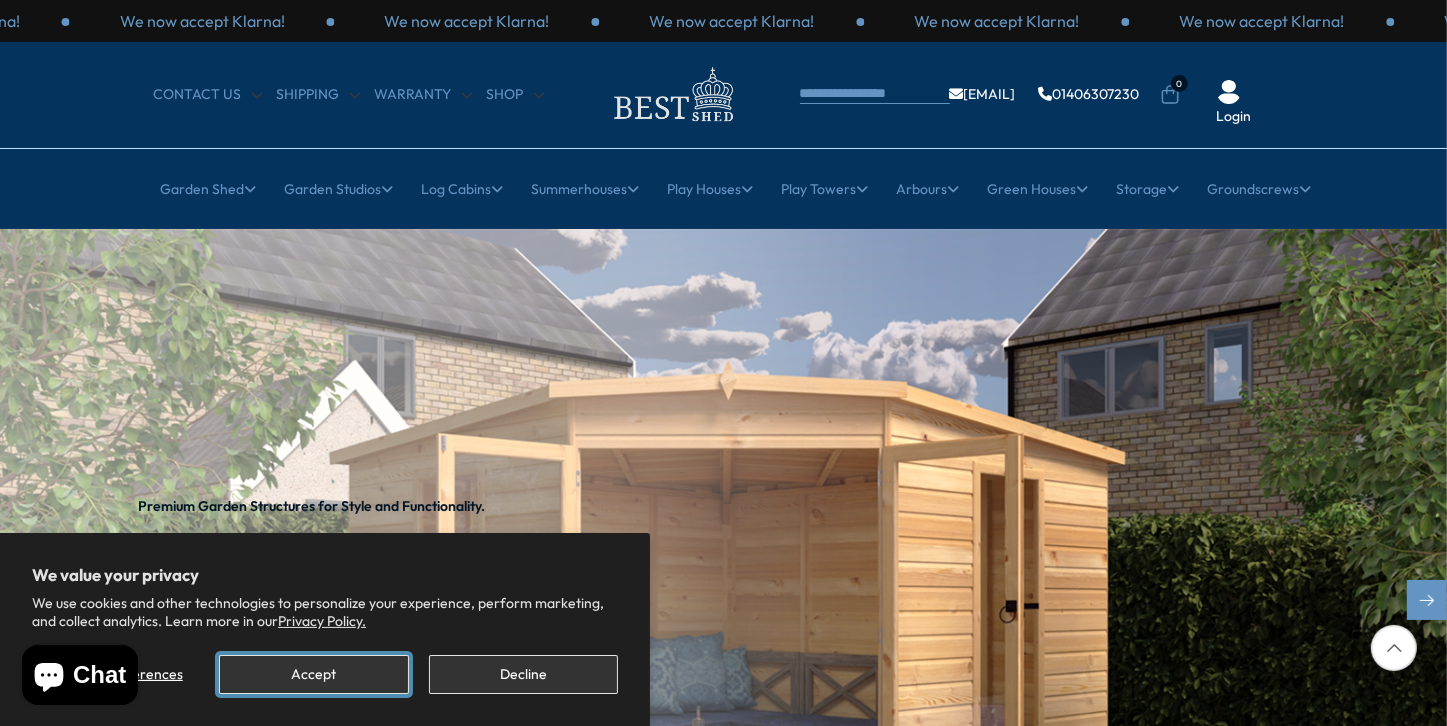 drag, startPoint x: 380, startPoint y: 672, endPoint x: 456, endPoint y: 625, distance: 89.358826 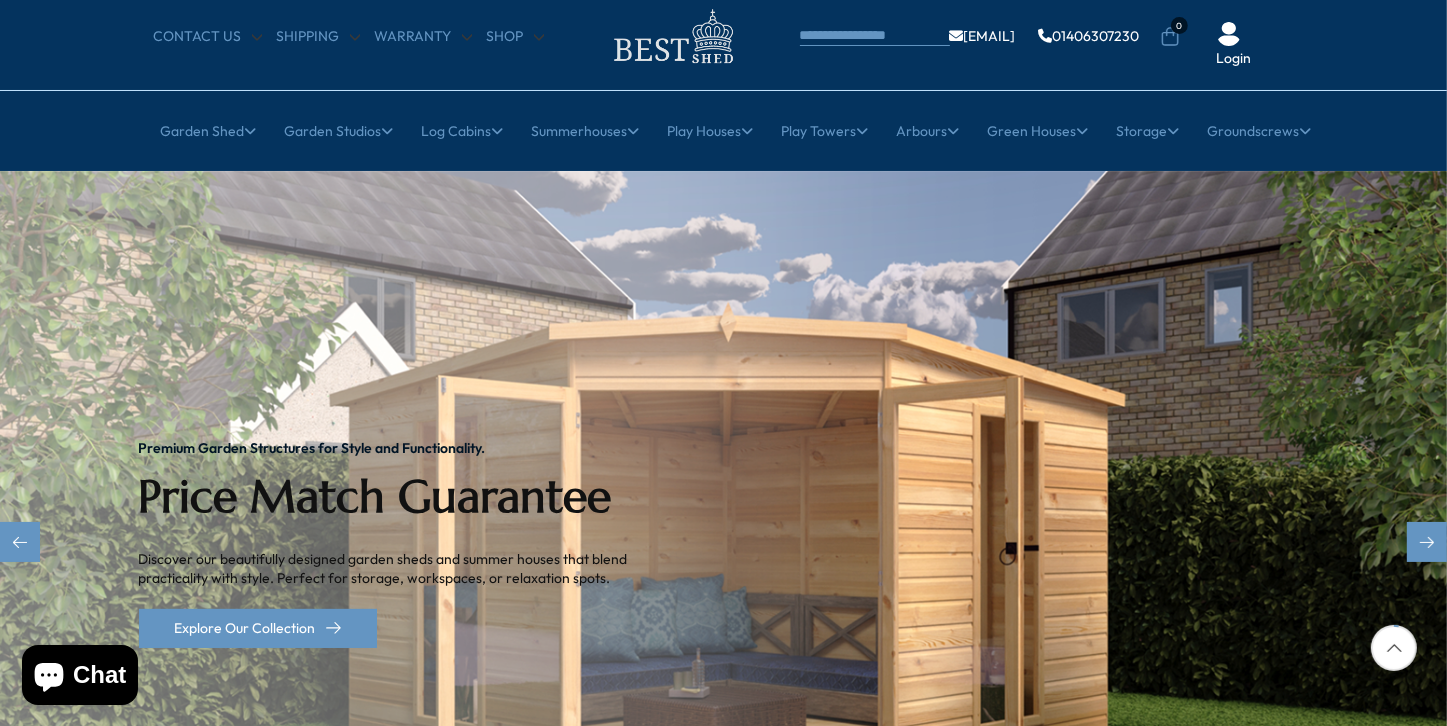 scroll, scrollTop: 200, scrollLeft: 0, axis: vertical 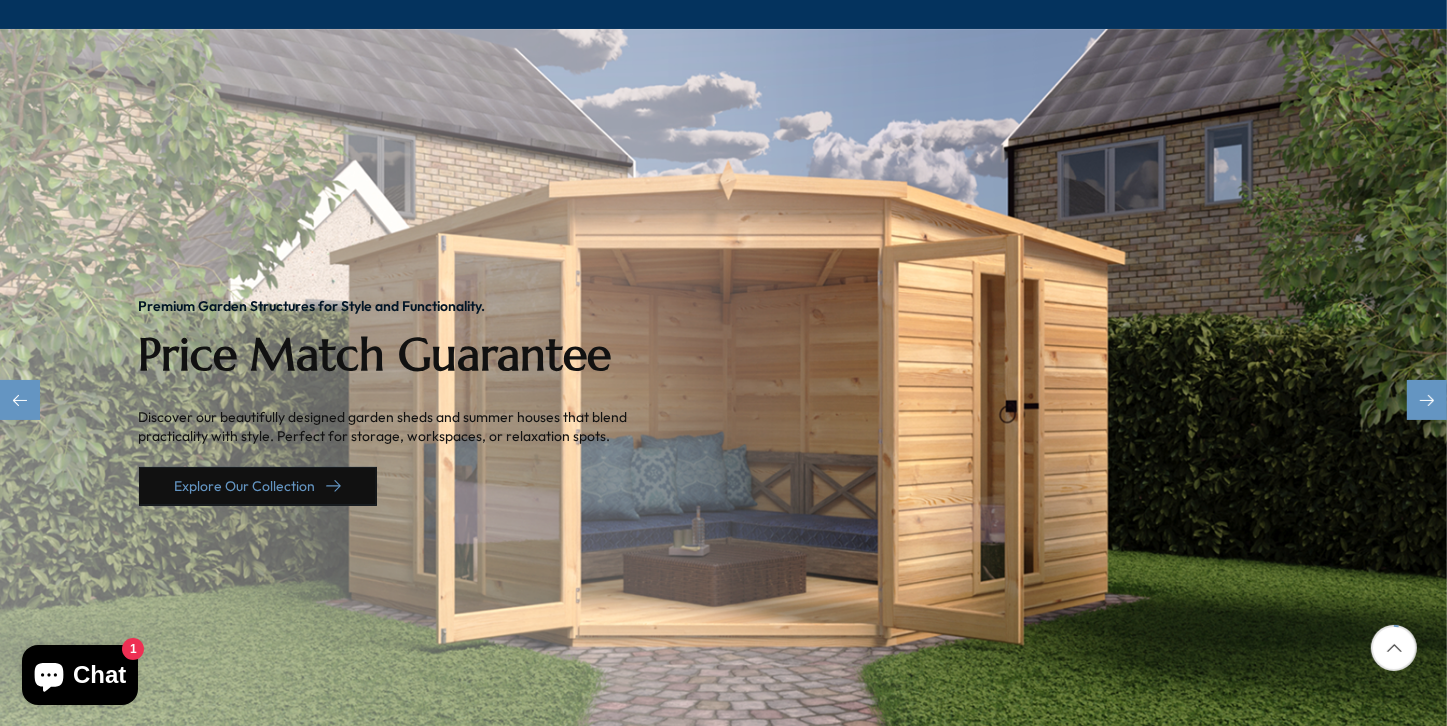 click on "Explore Our Collection" at bounding box center (258, 486) 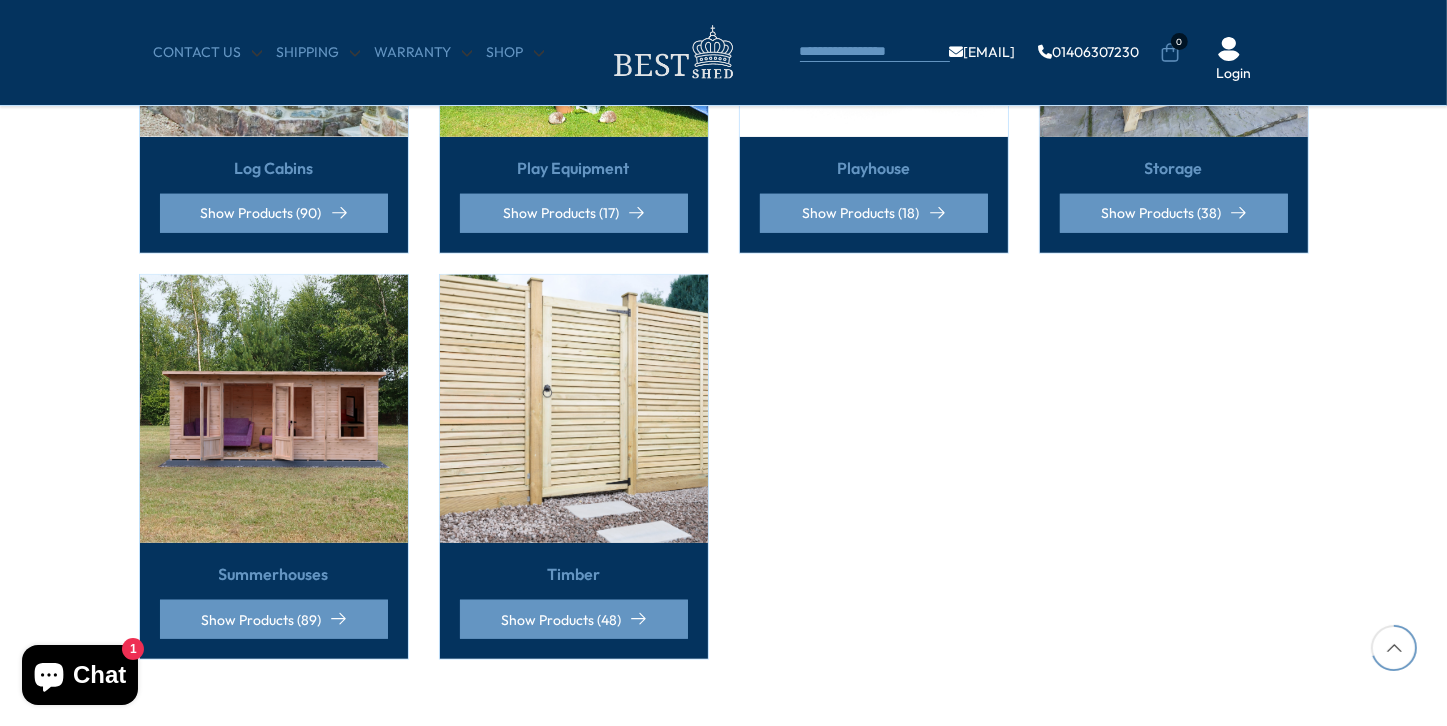 scroll, scrollTop: 1600, scrollLeft: 0, axis: vertical 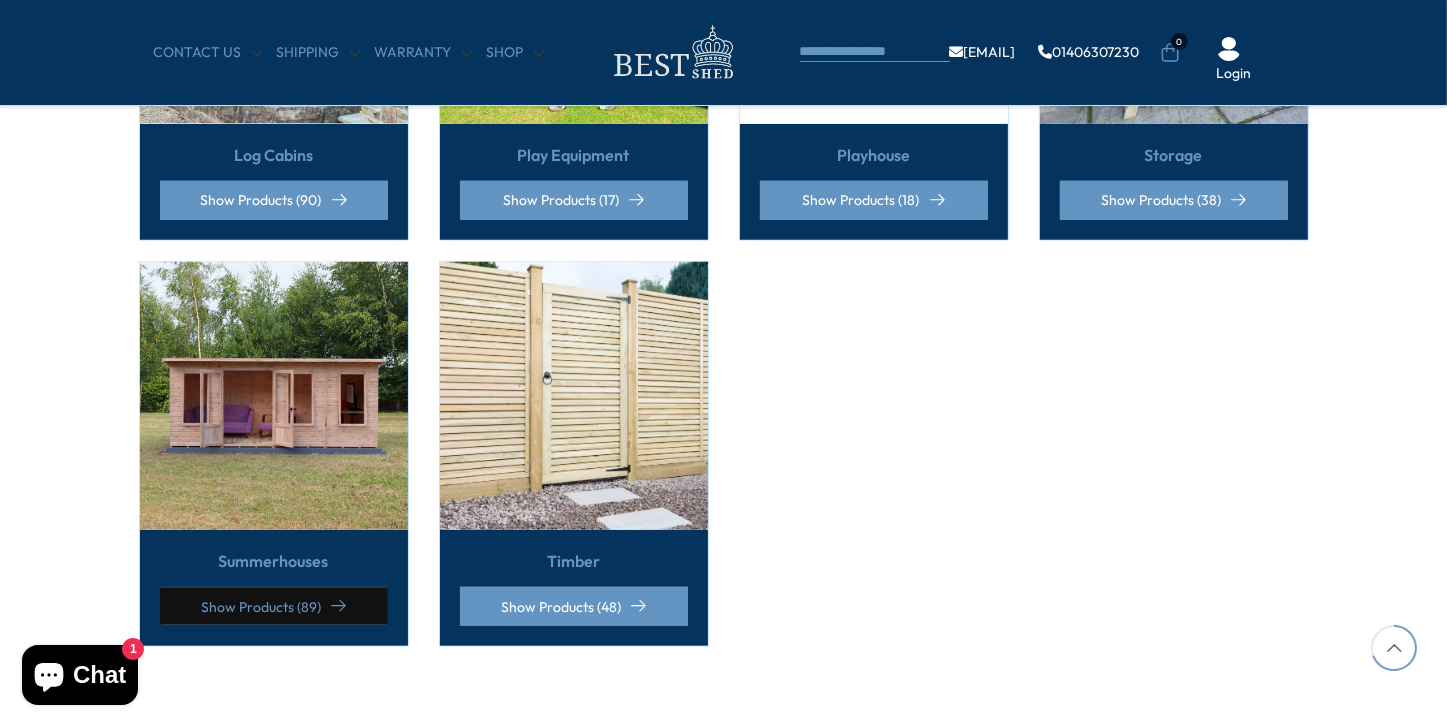 click on "Show Products (89)" at bounding box center [274, 606] 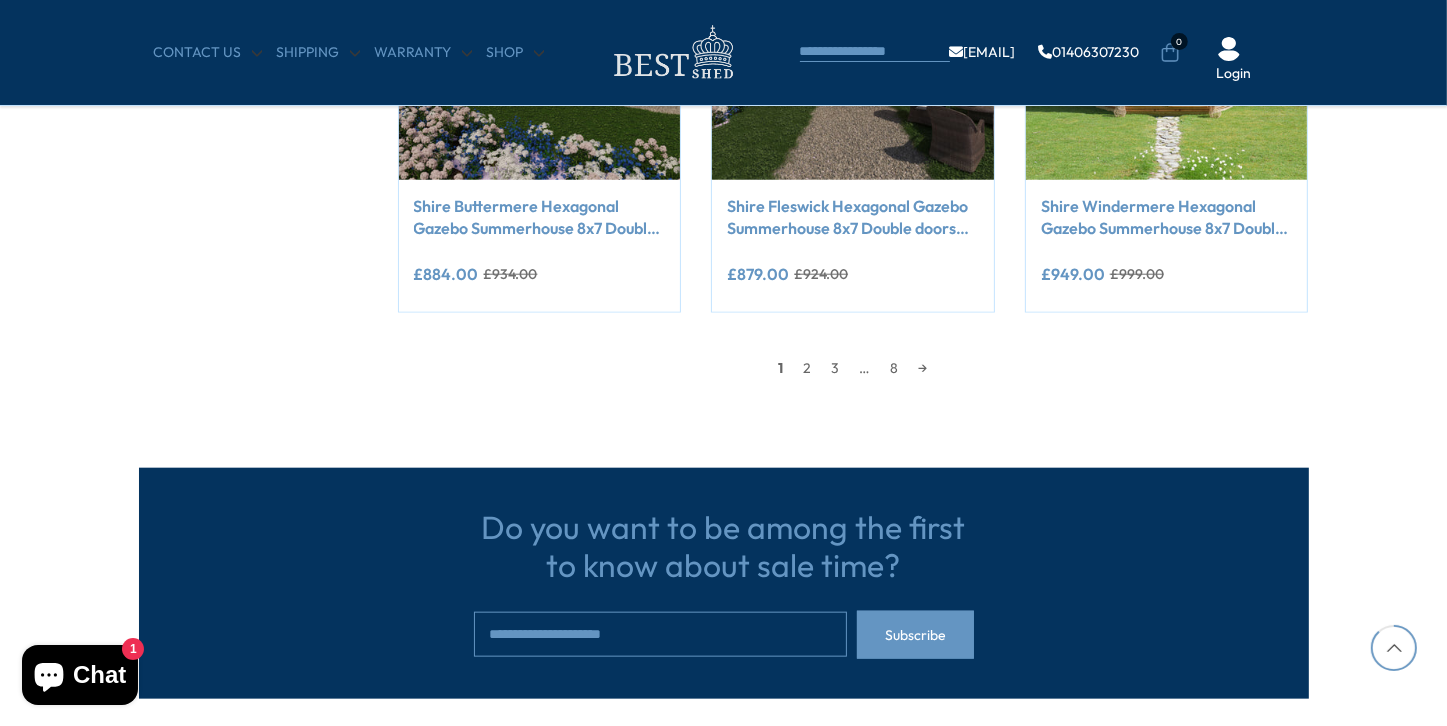 scroll, scrollTop: 2100, scrollLeft: 0, axis: vertical 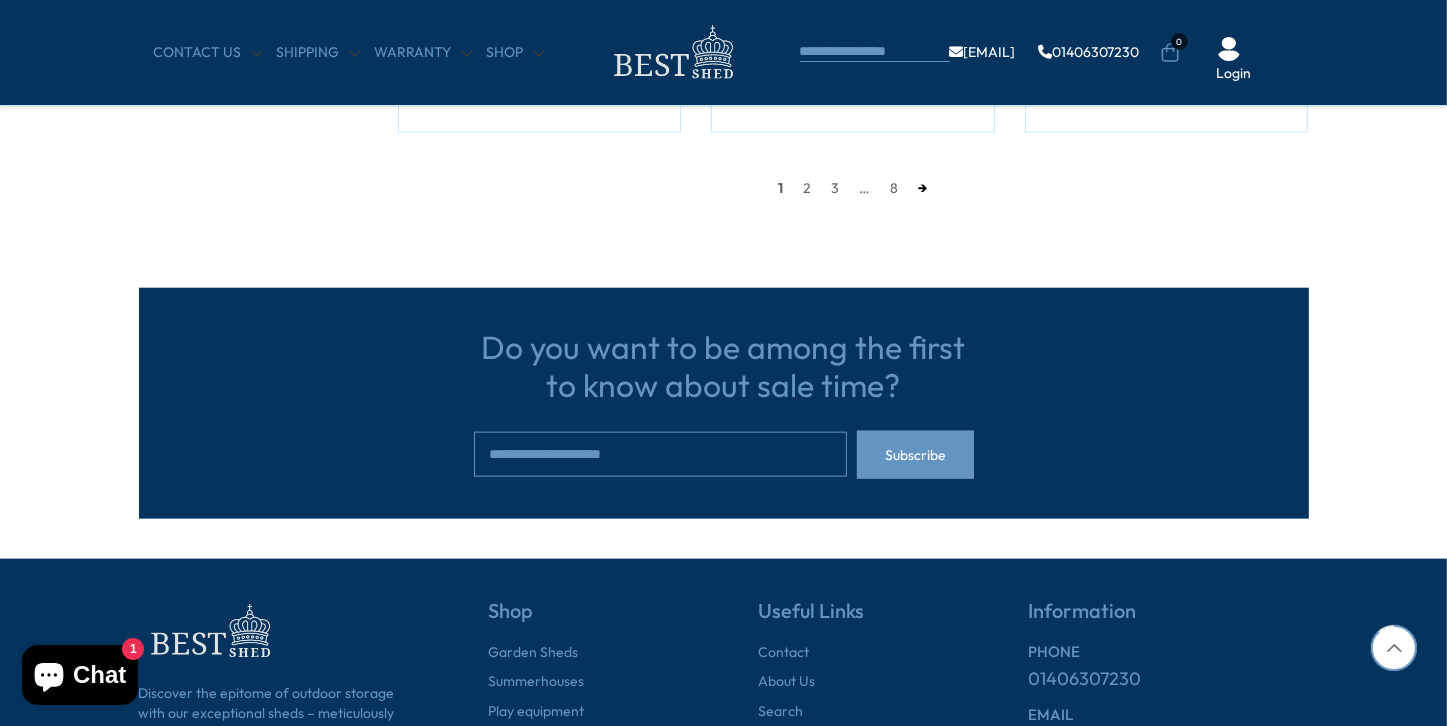 click on "→" at bounding box center [923, 188] 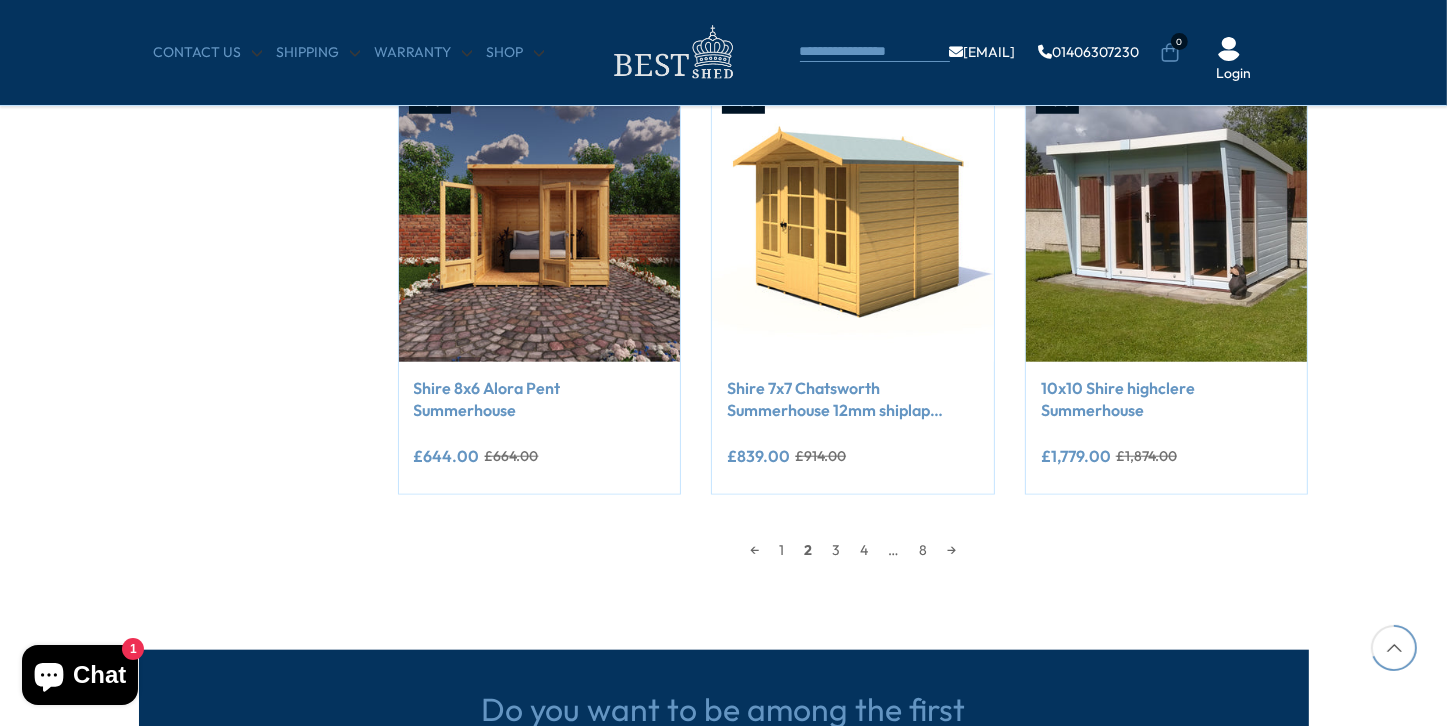 scroll, scrollTop: 1891, scrollLeft: 0, axis: vertical 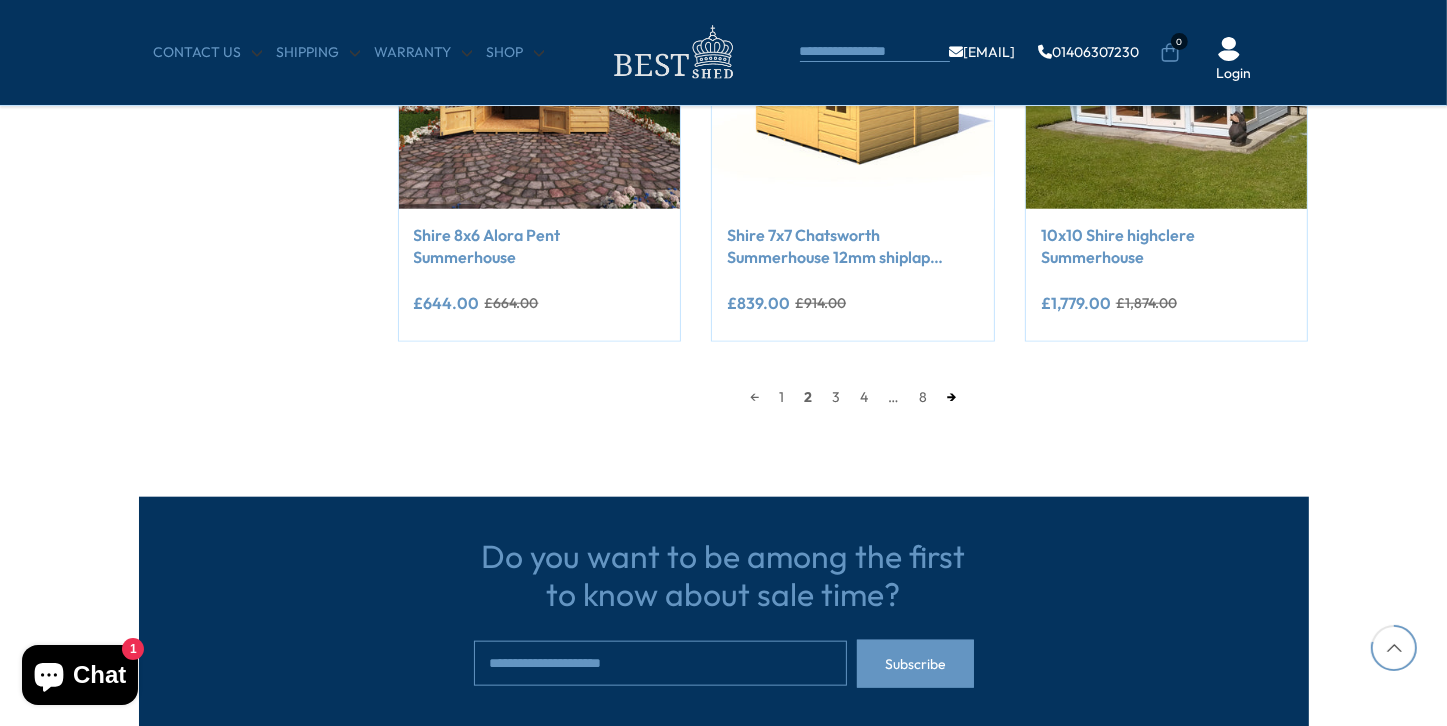 click on "→" at bounding box center (951, 397) 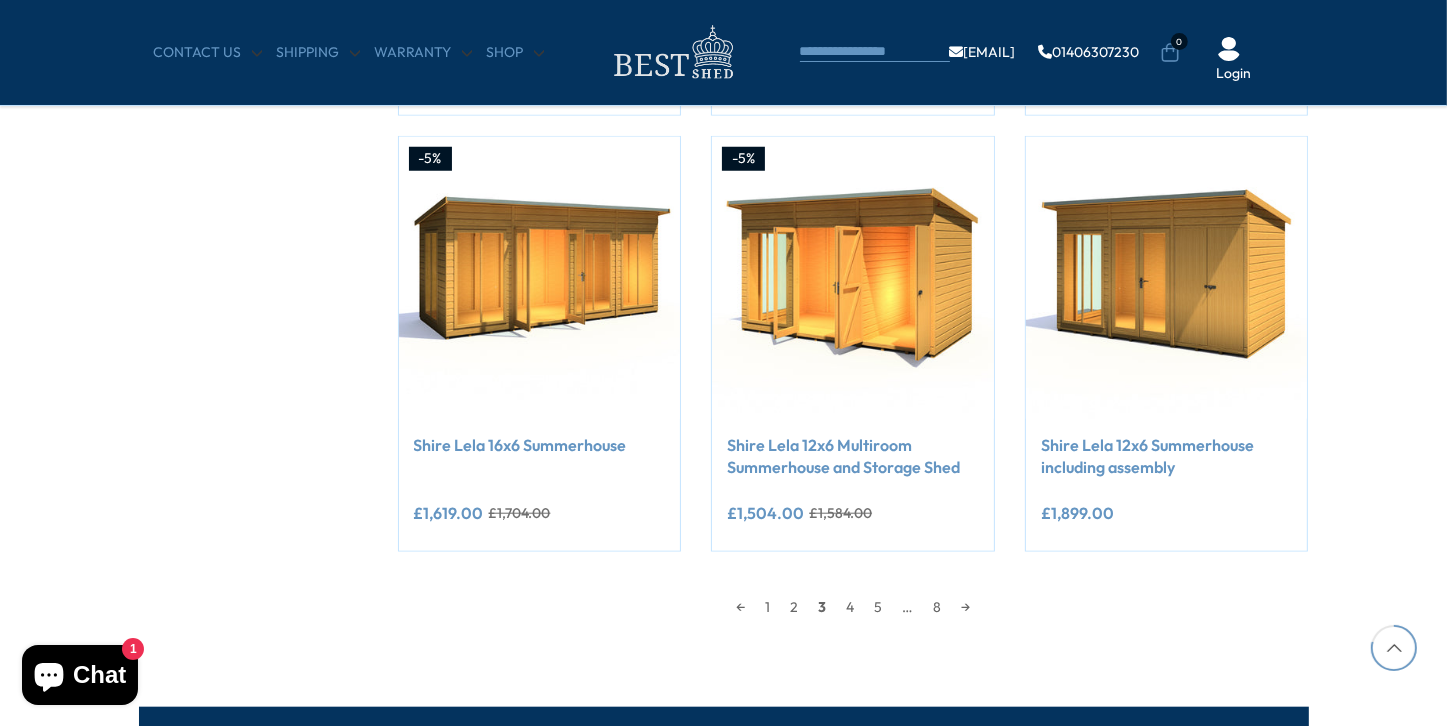 scroll, scrollTop: 1891, scrollLeft: 0, axis: vertical 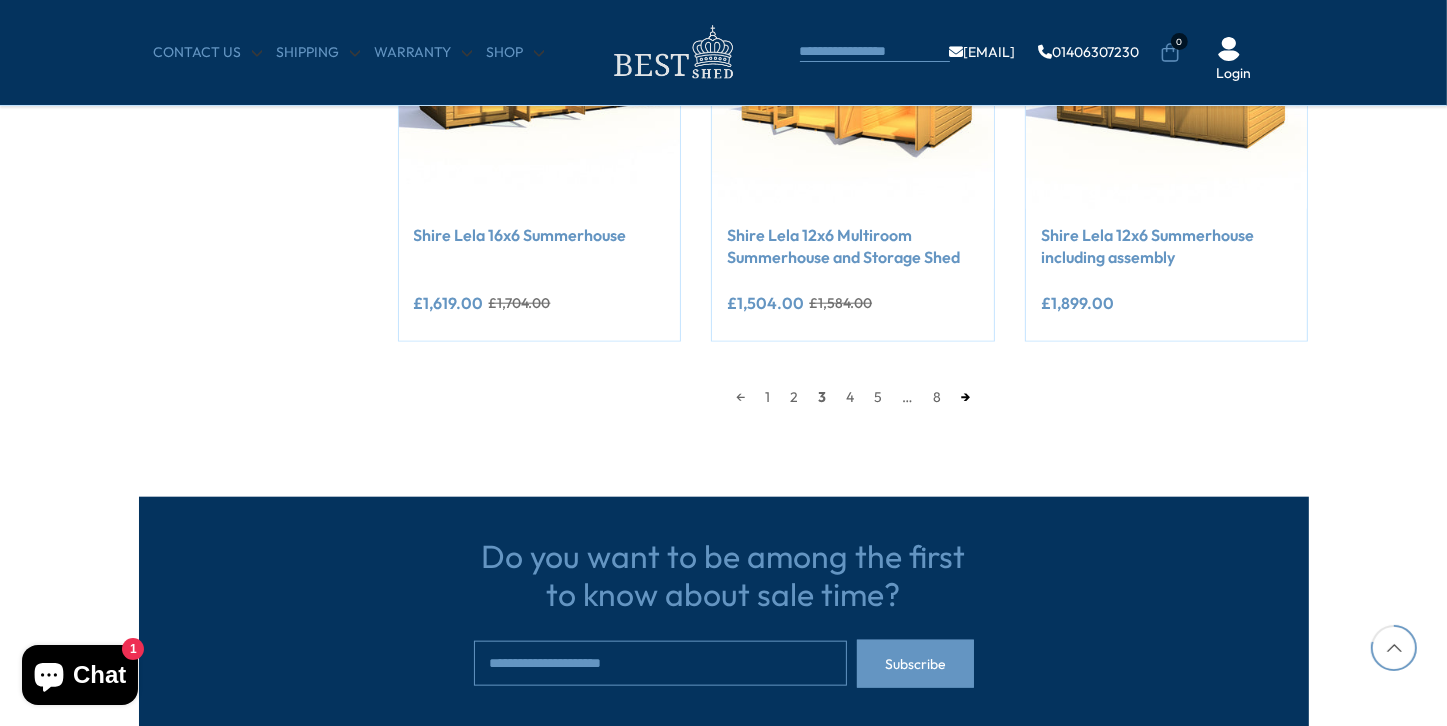 click on "→" at bounding box center [965, 397] 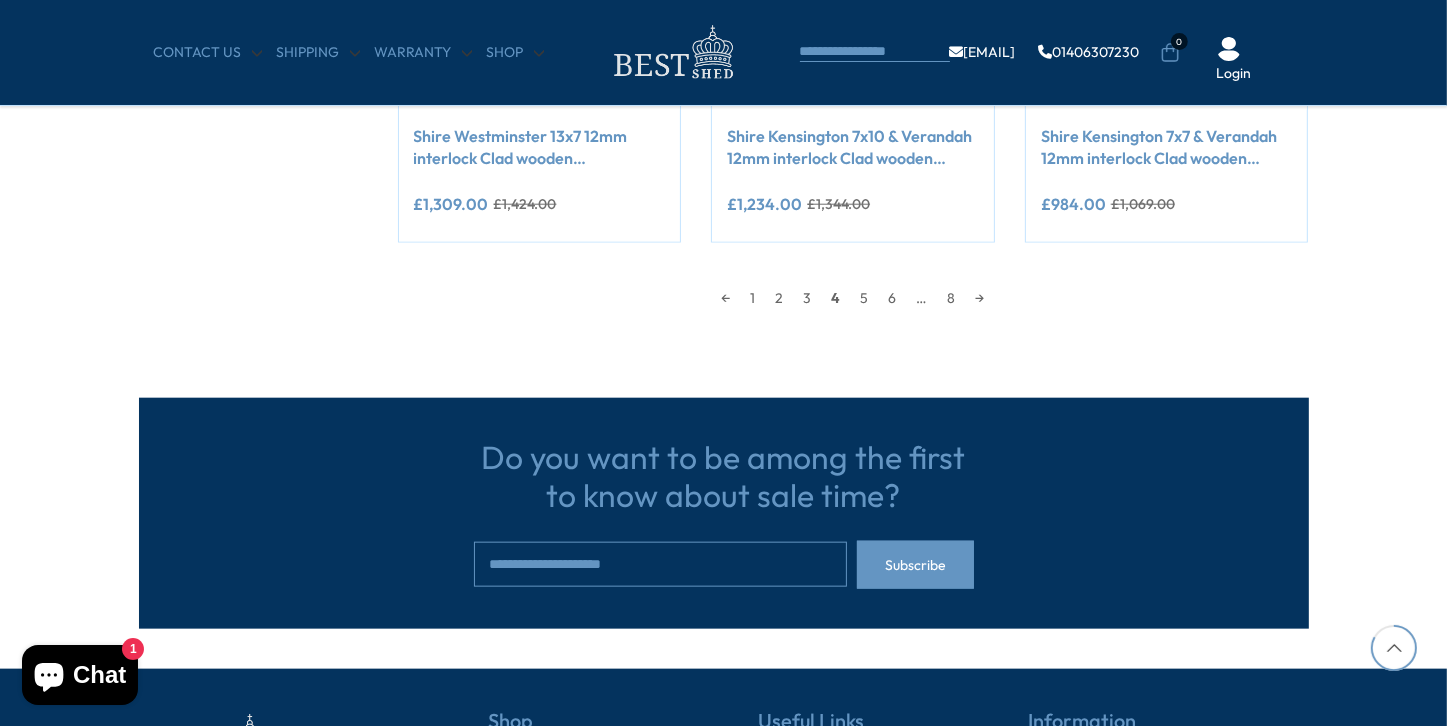 scroll, scrollTop: 1991, scrollLeft: 0, axis: vertical 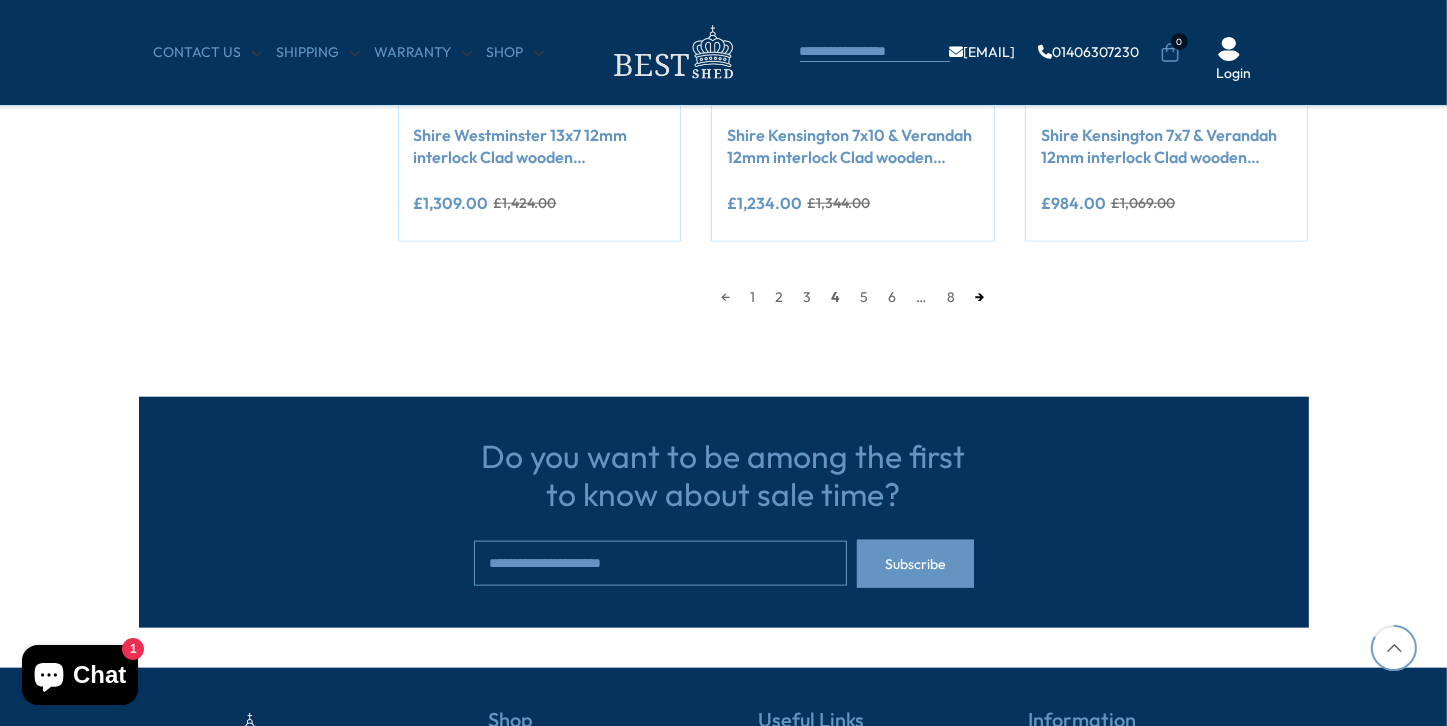 click on "→" at bounding box center (980, 297) 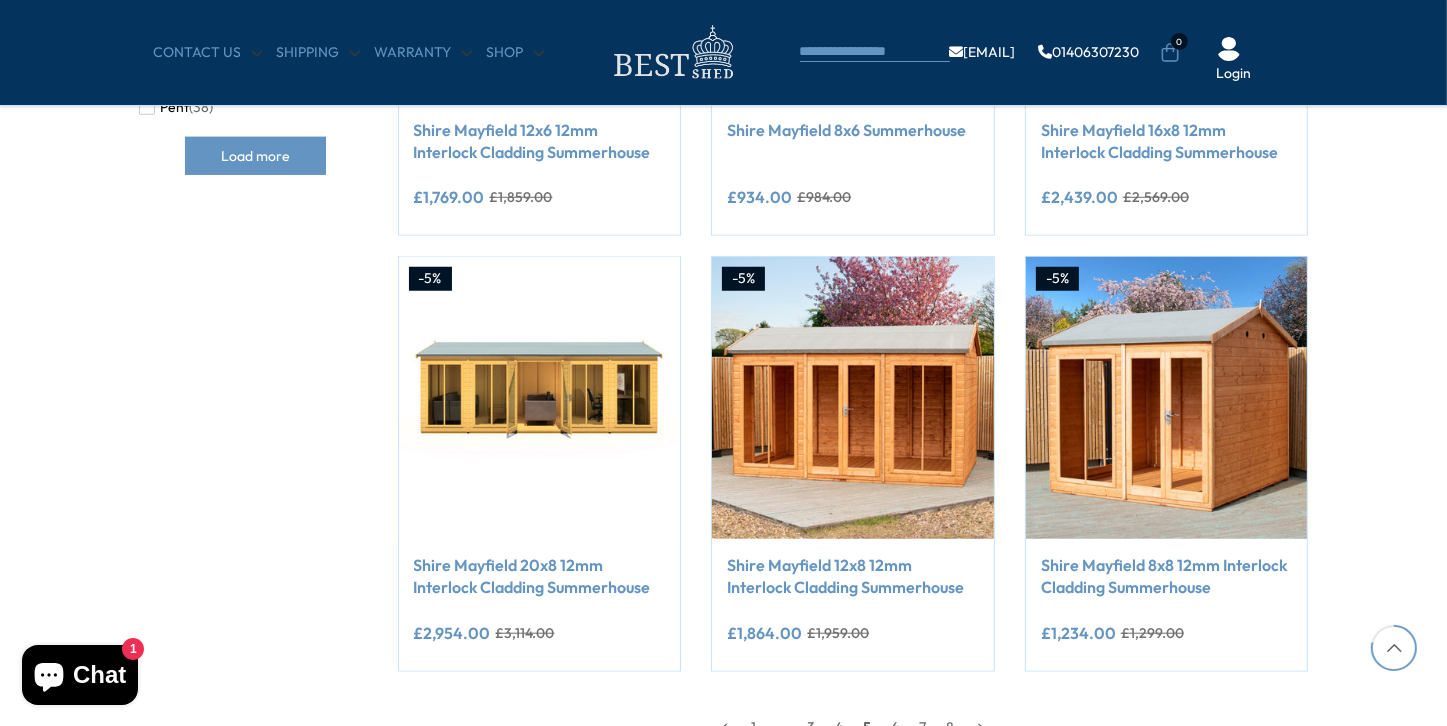 scroll, scrollTop: 1891, scrollLeft: 0, axis: vertical 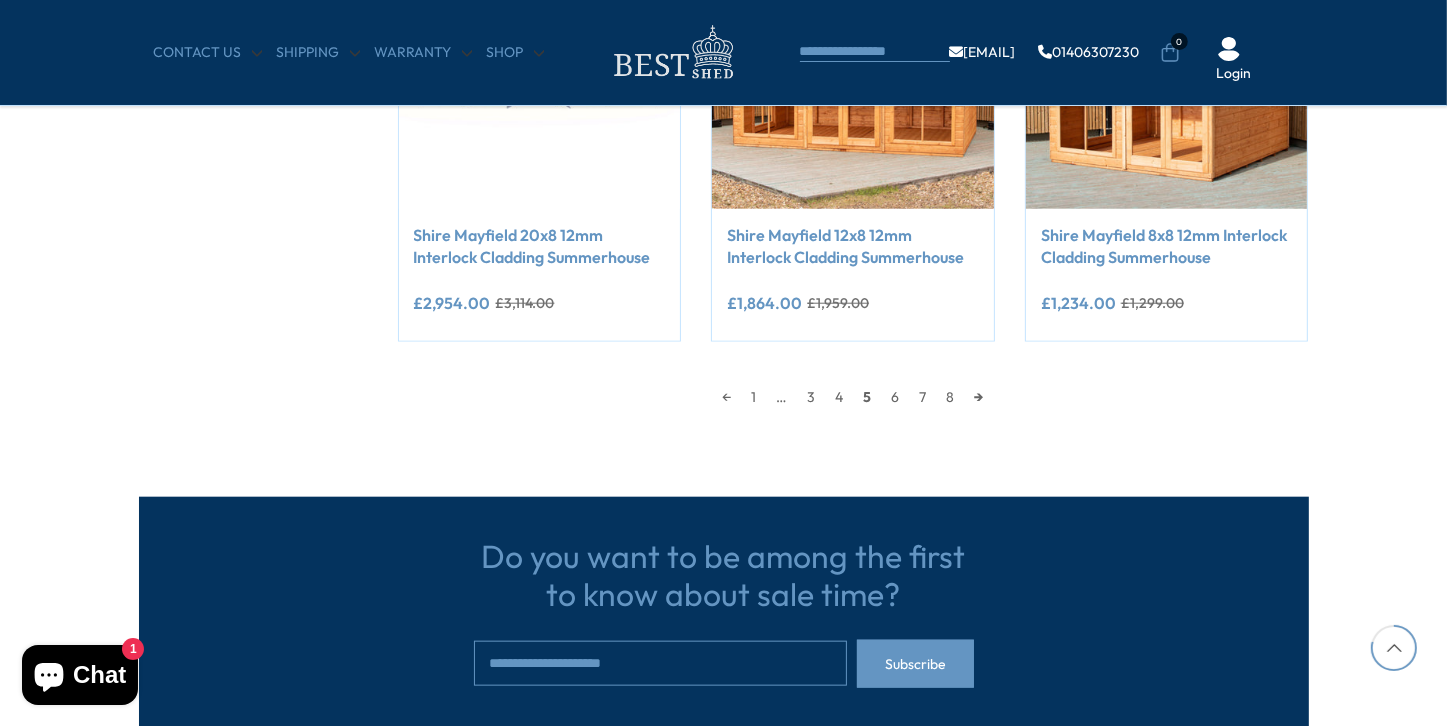 drag, startPoint x: 978, startPoint y: 396, endPoint x: 1010, endPoint y: 388, distance: 32.984844 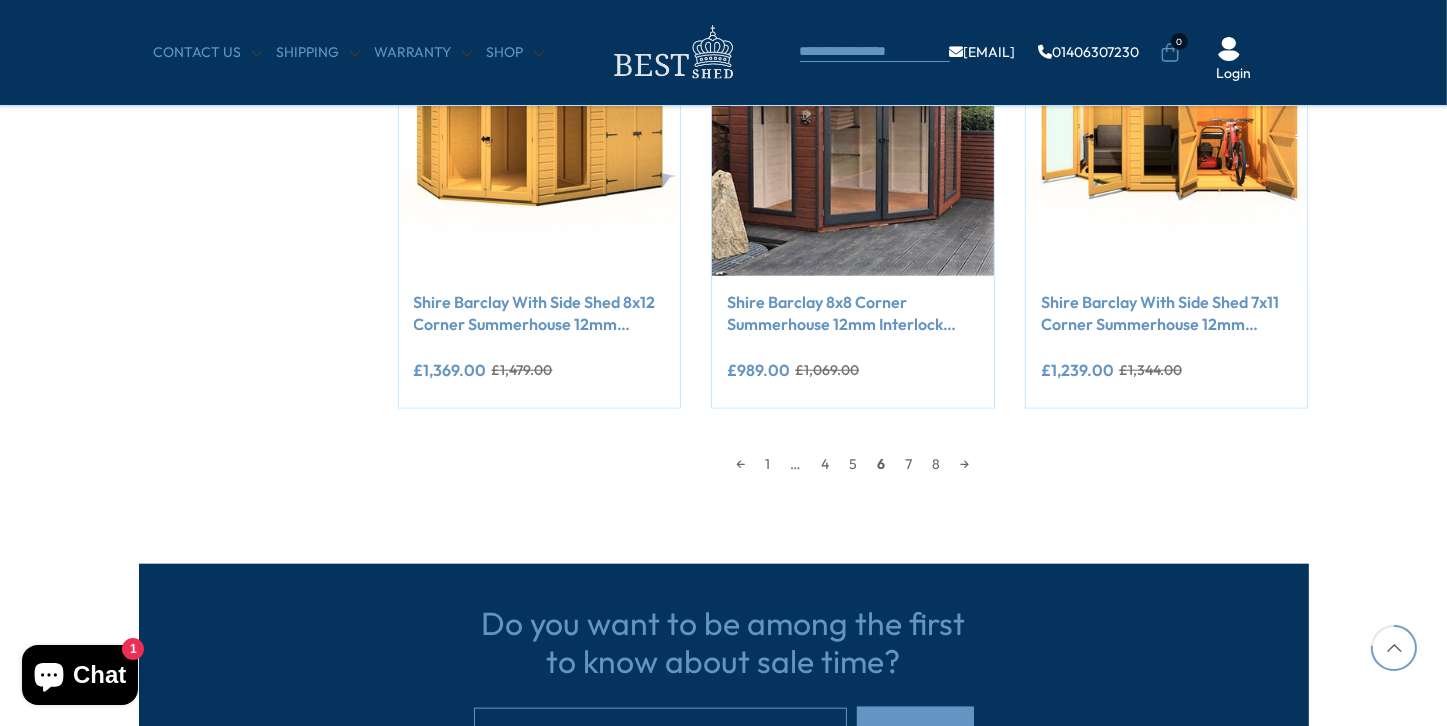 scroll, scrollTop: 1891, scrollLeft: 0, axis: vertical 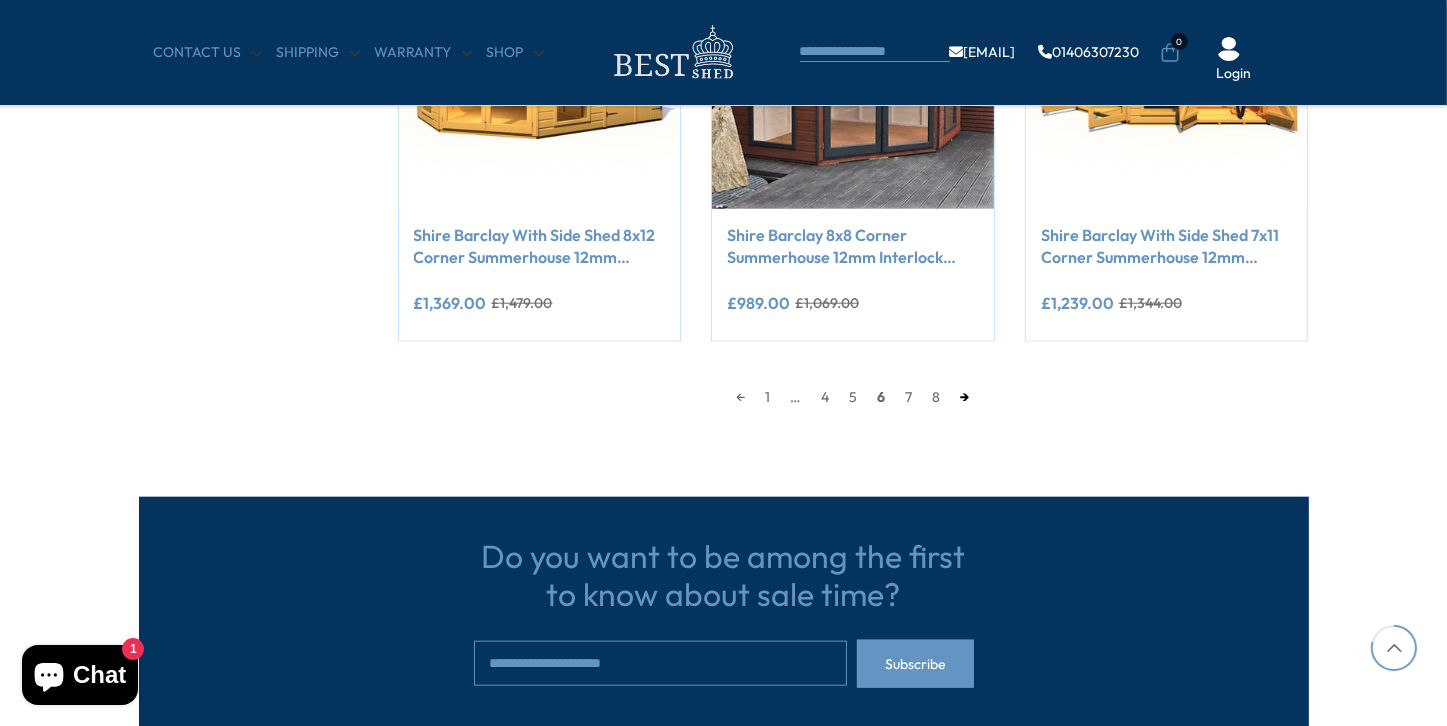 click on "→" at bounding box center [965, 397] 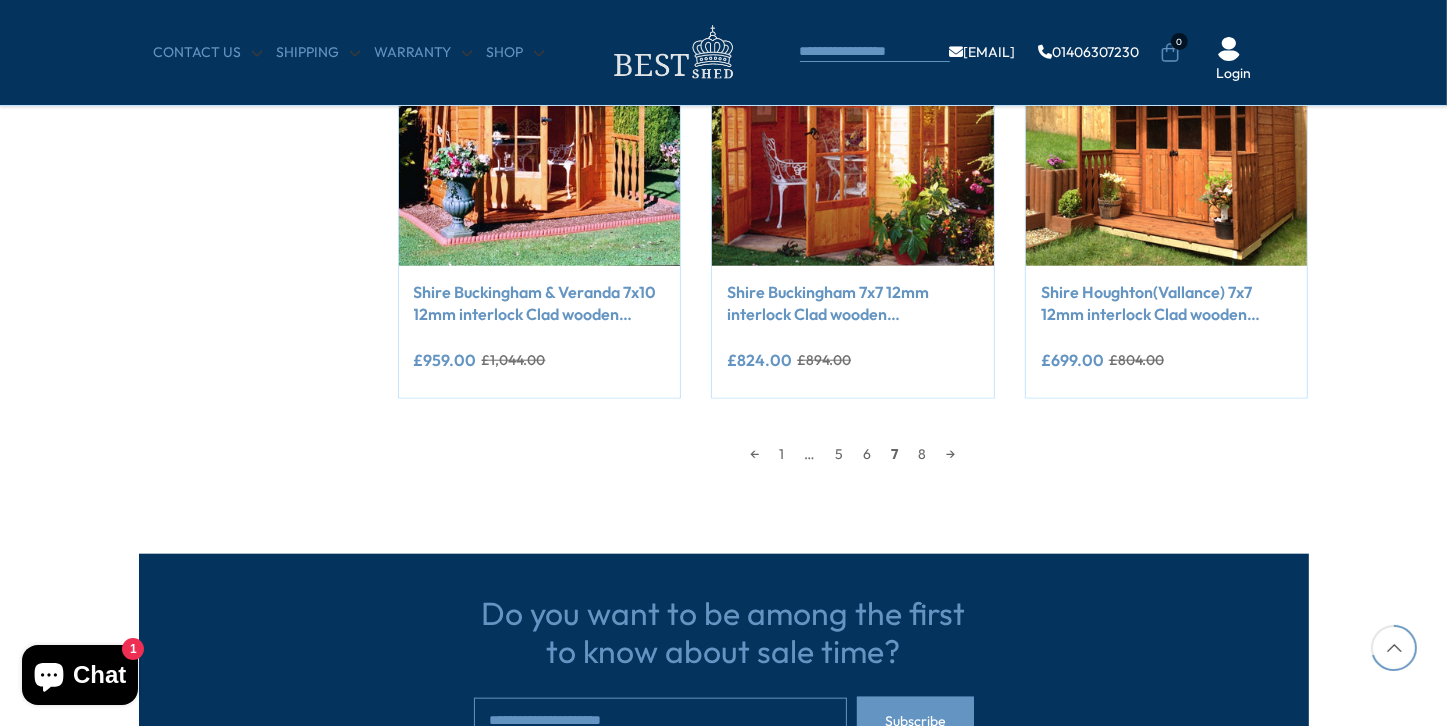scroll, scrollTop: 1991, scrollLeft: 0, axis: vertical 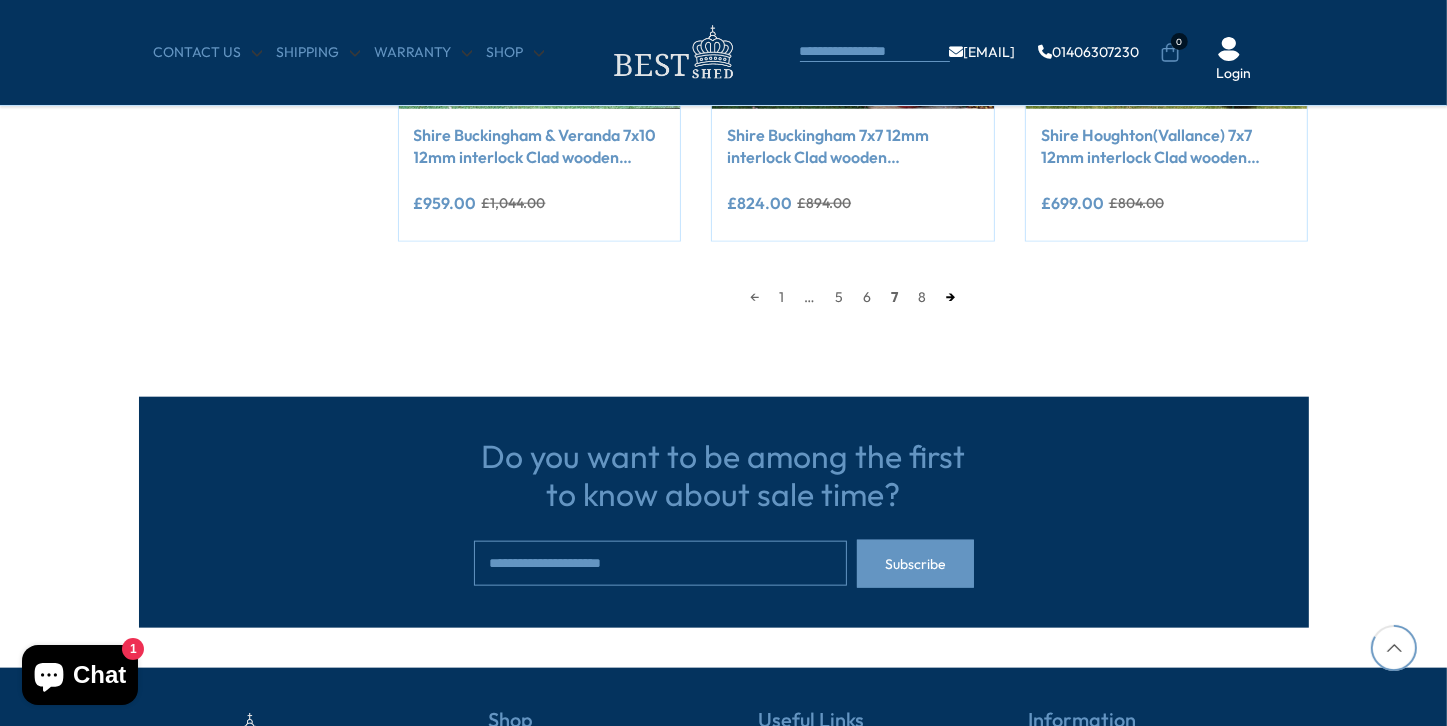 click on "→" at bounding box center (951, 297) 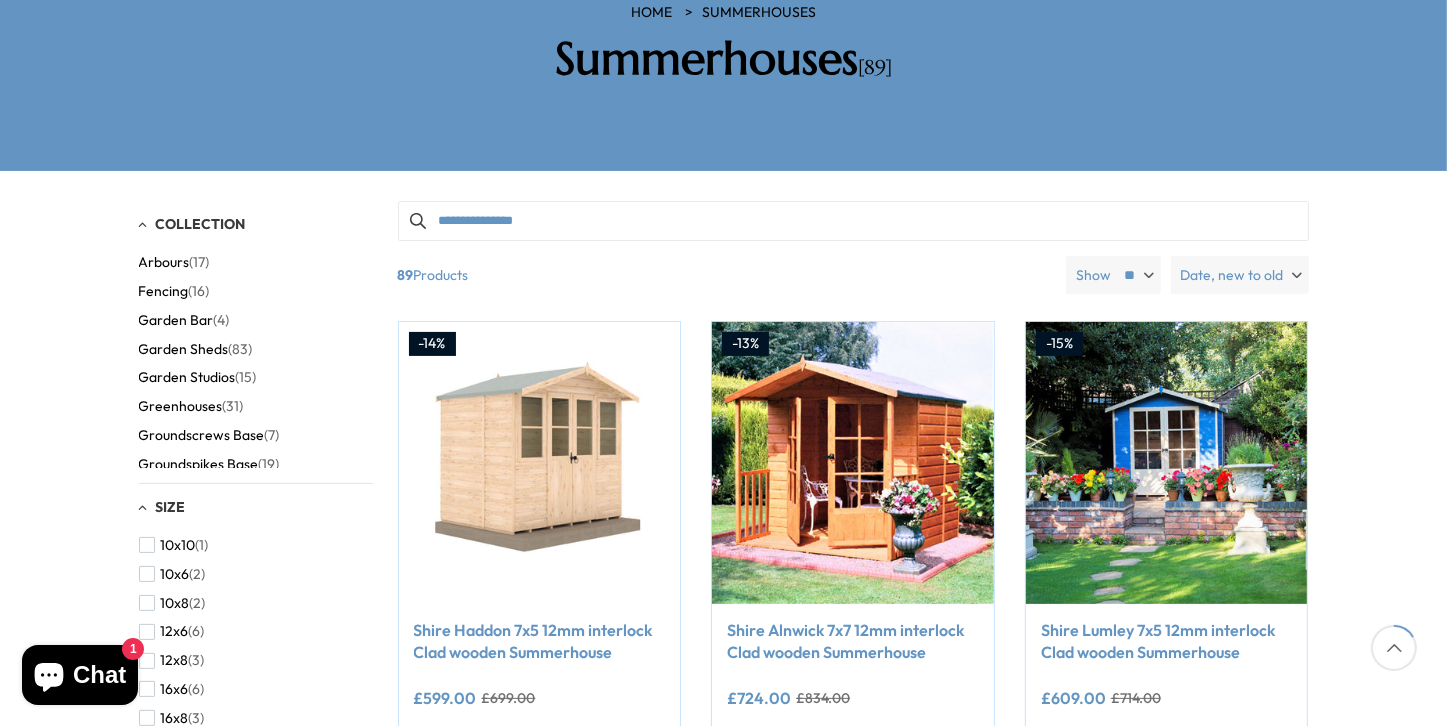 scroll, scrollTop: 291, scrollLeft: 0, axis: vertical 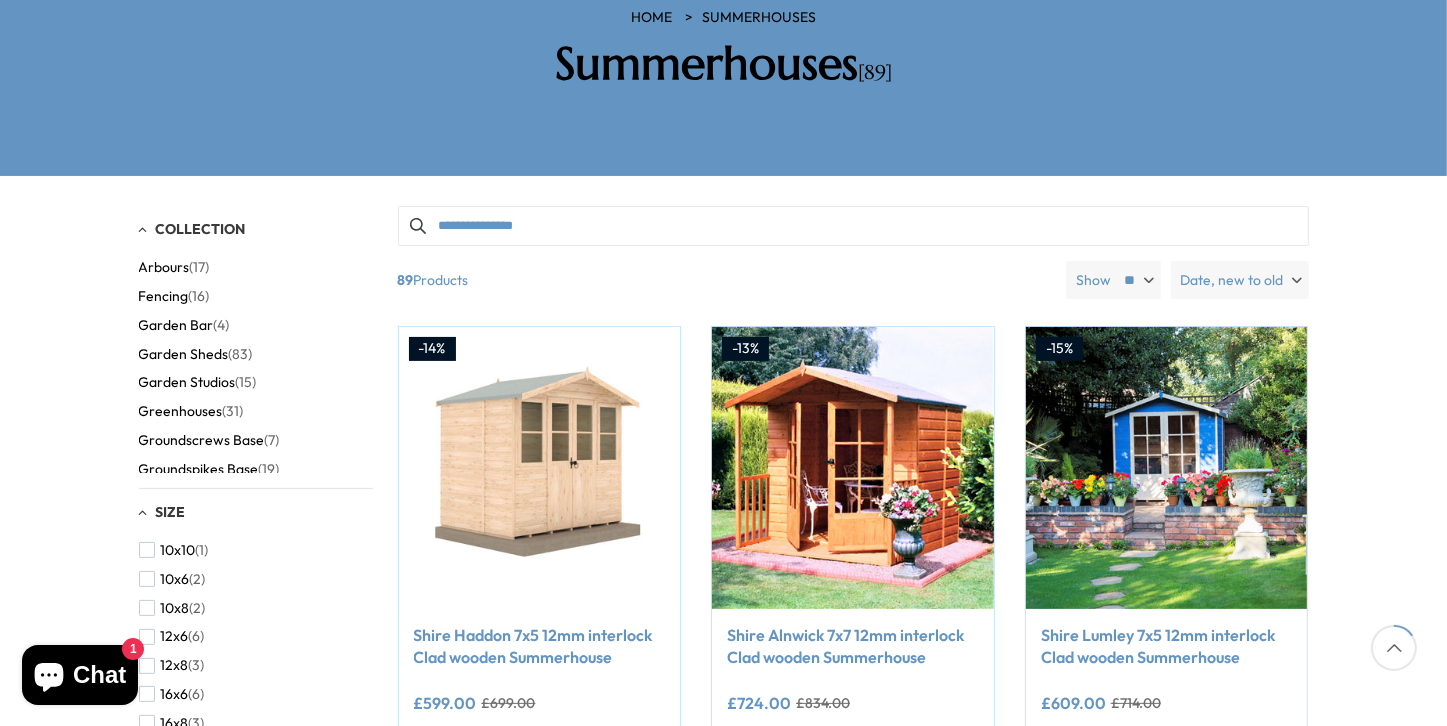 click on "Garden Studios" at bounding box center [187, 382] 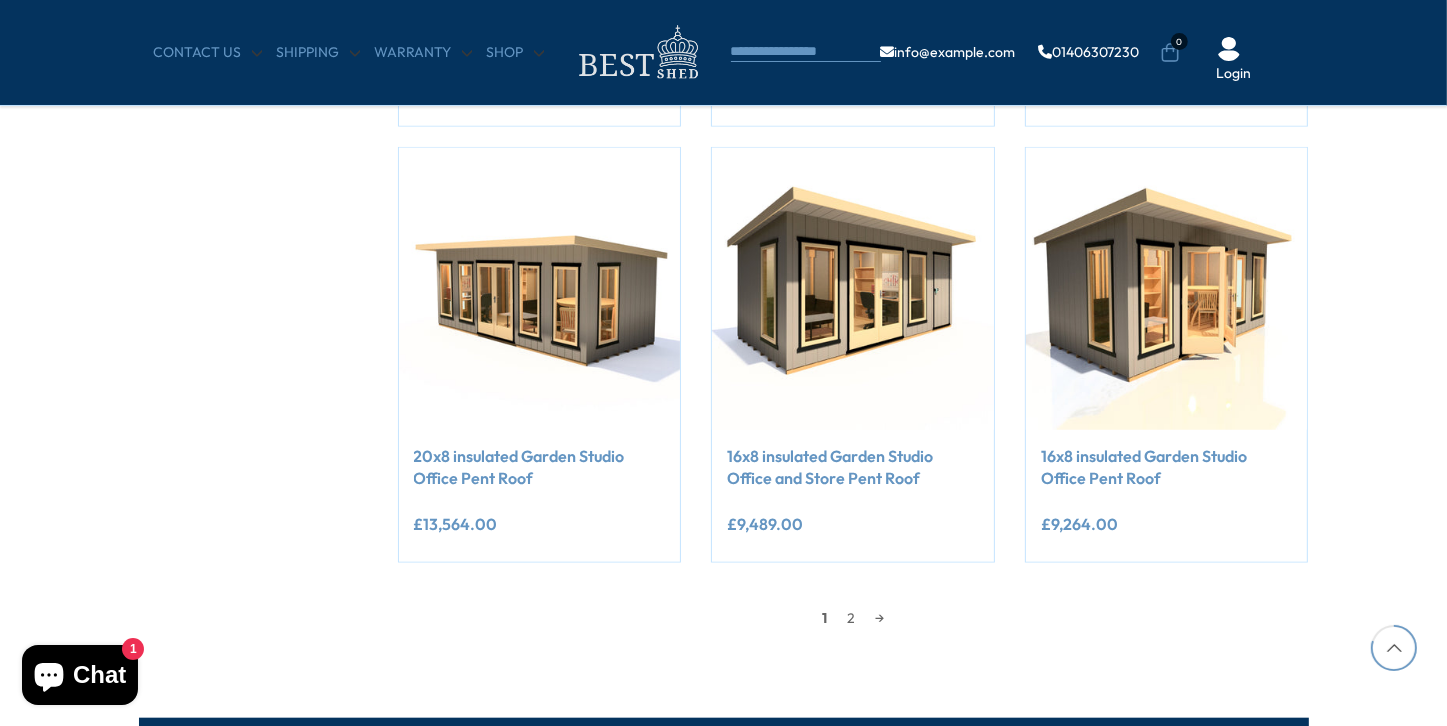 scroll, scrollTop: 1900, scrollLeft: 0, axis: vertical 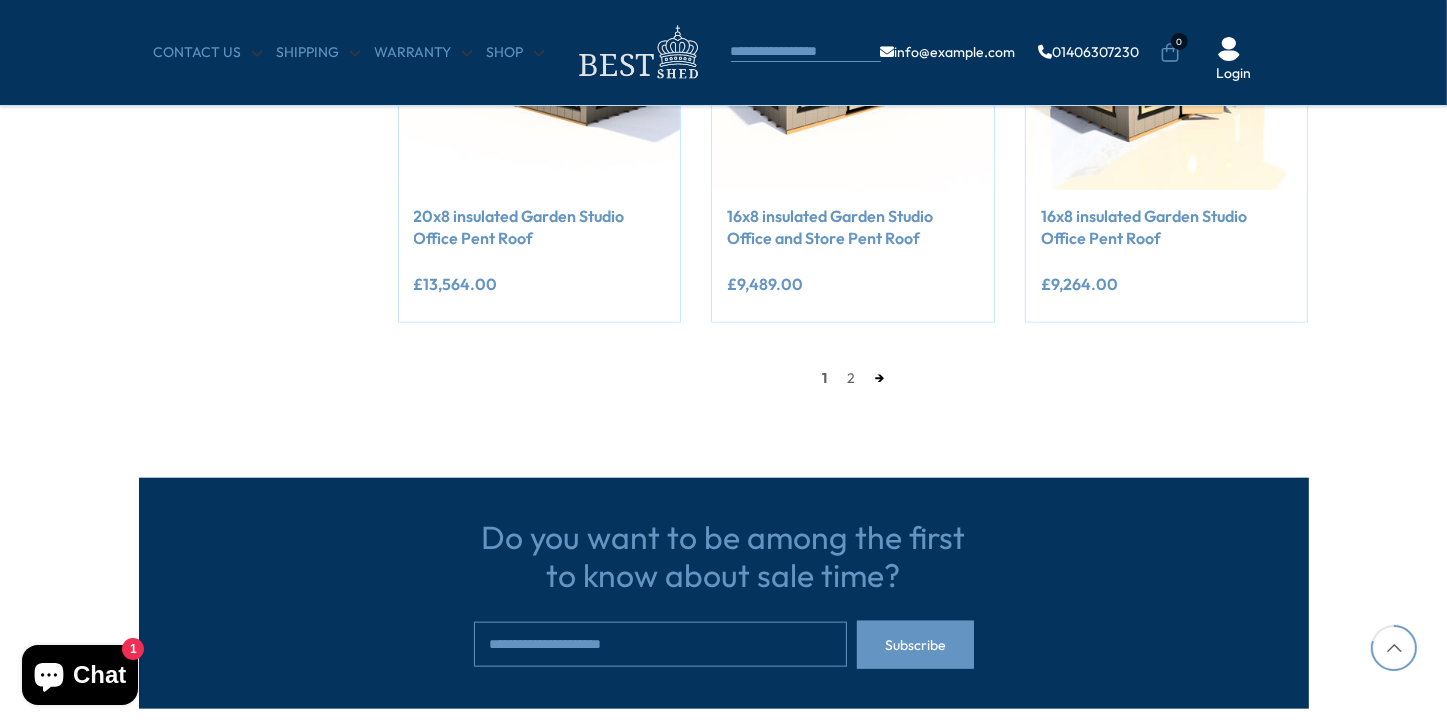 click on "→" at bounding box center (879, 378) 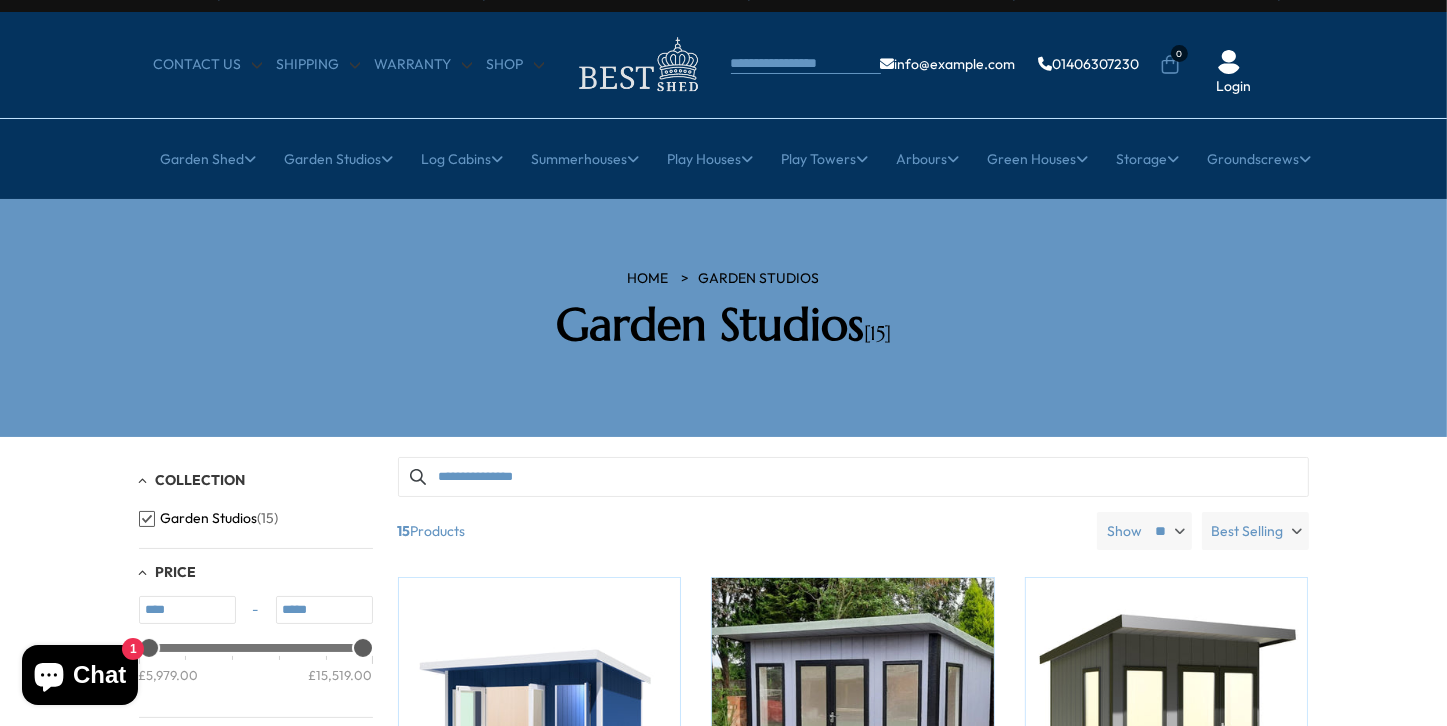 scroll, scrollTop: 0, scrollLeft: 0, axis: both 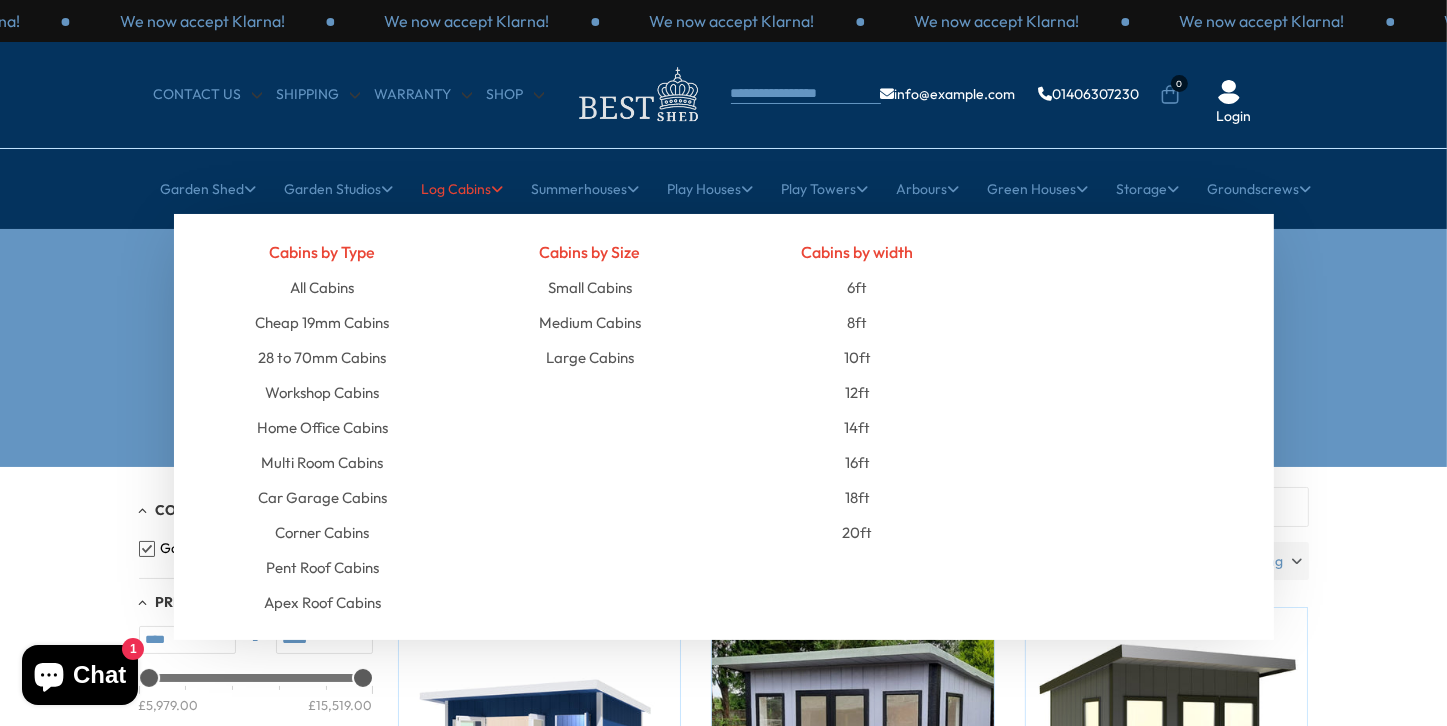 click on "Log Cabins" at bounding box center (463, 189) 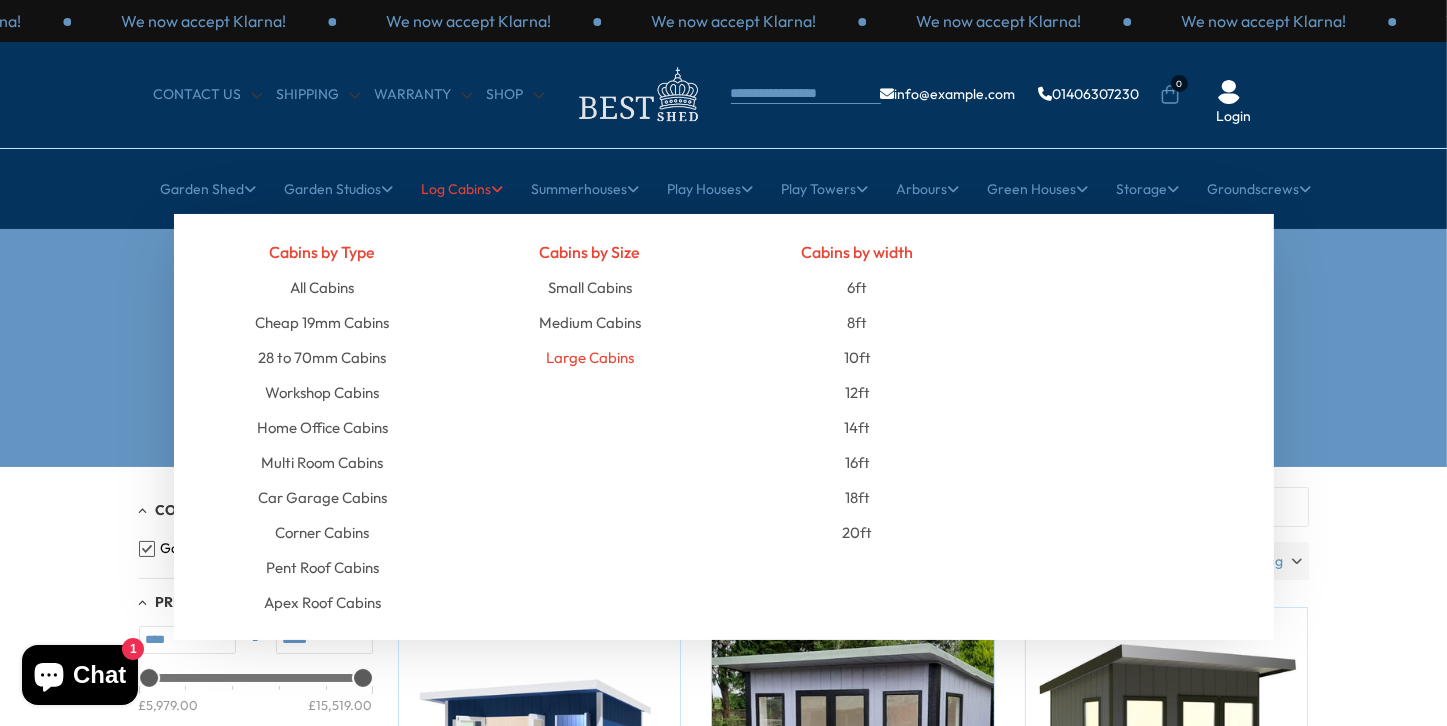 click on "Large Cabins" at bounding box center [590, 357] 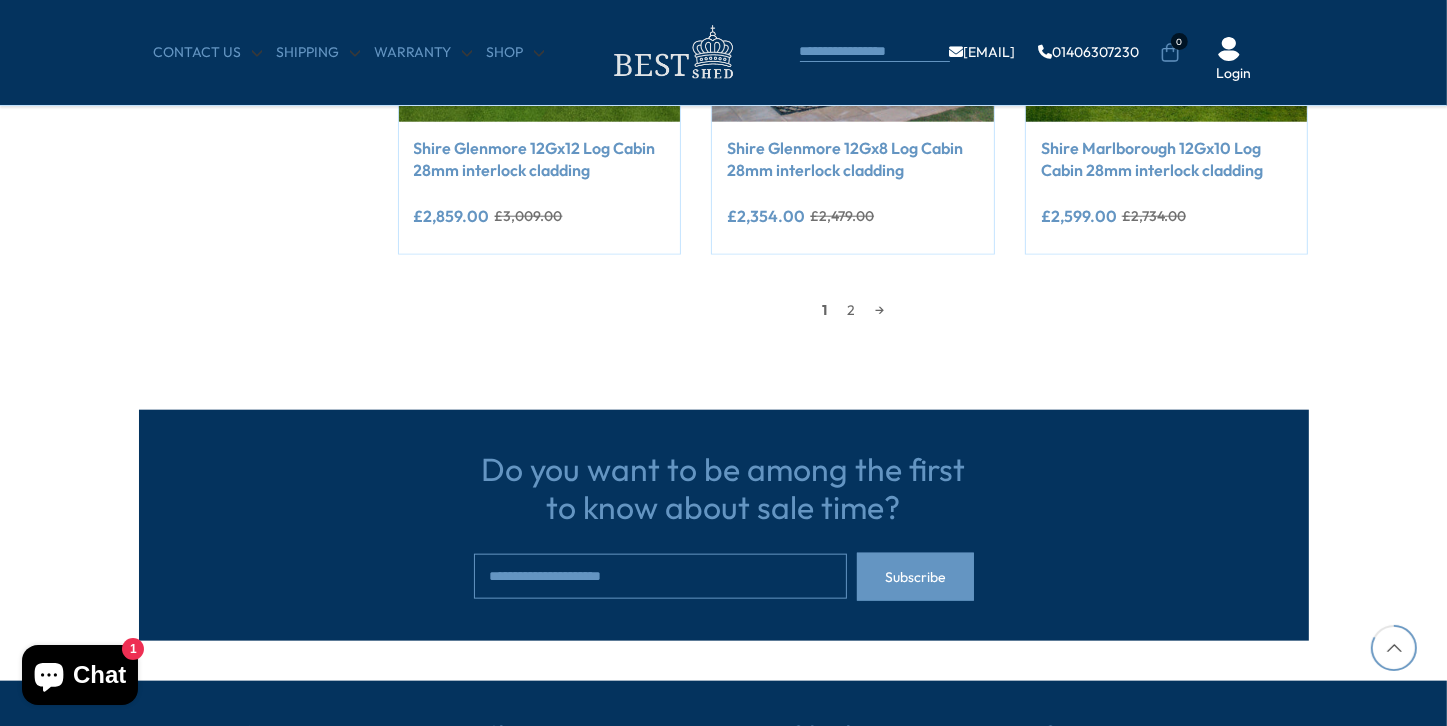 scroll, scrollTop: 2000, scrollLeft: 0, axis: vertical 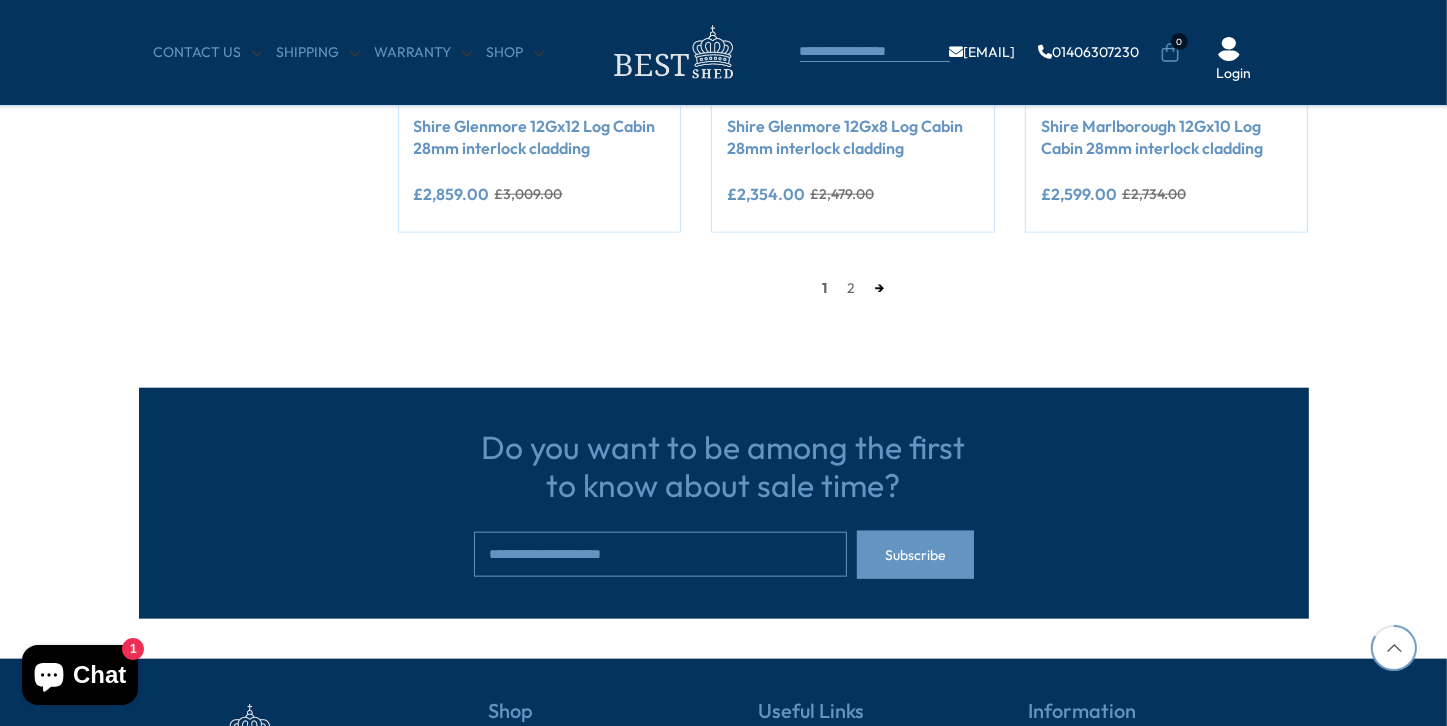 click on "→" at bounding box center (879, 288) 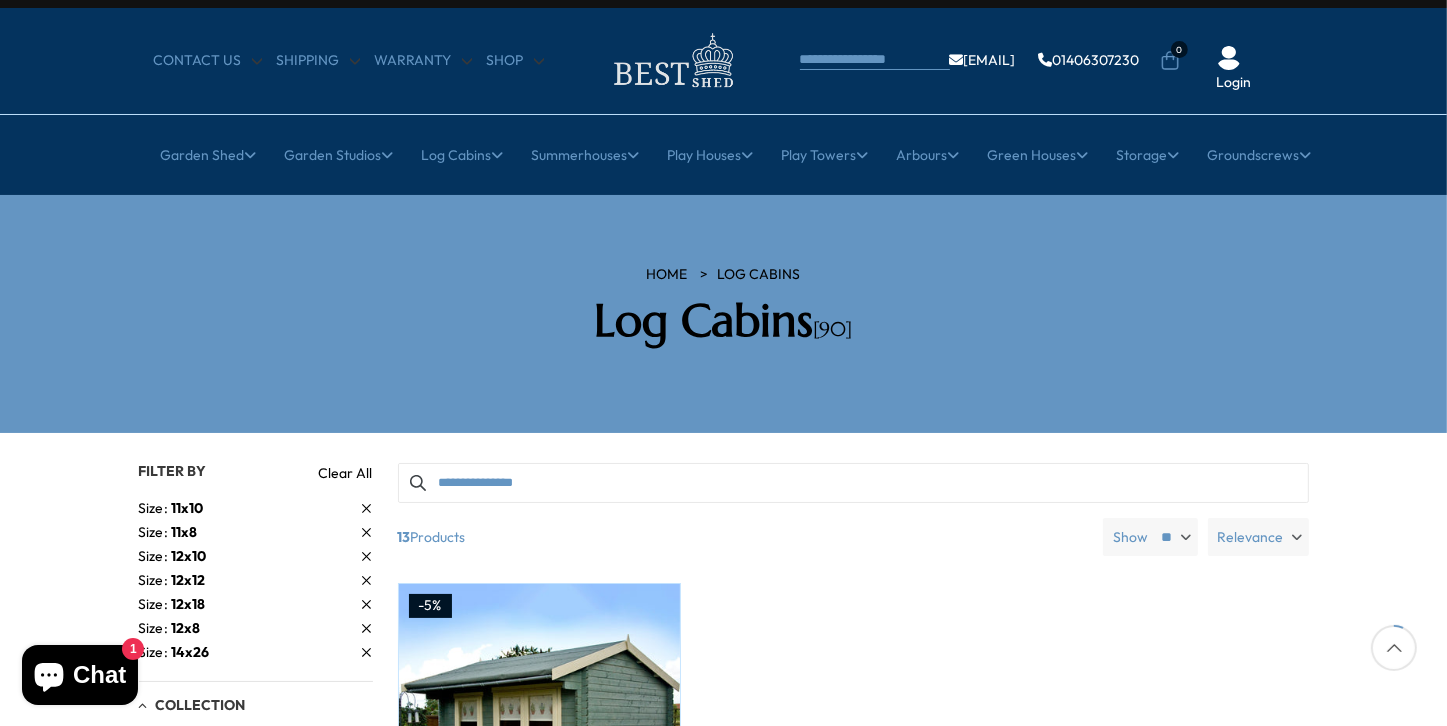 scroll, scrollTop: 0, scrollLeft: 0, axis: both 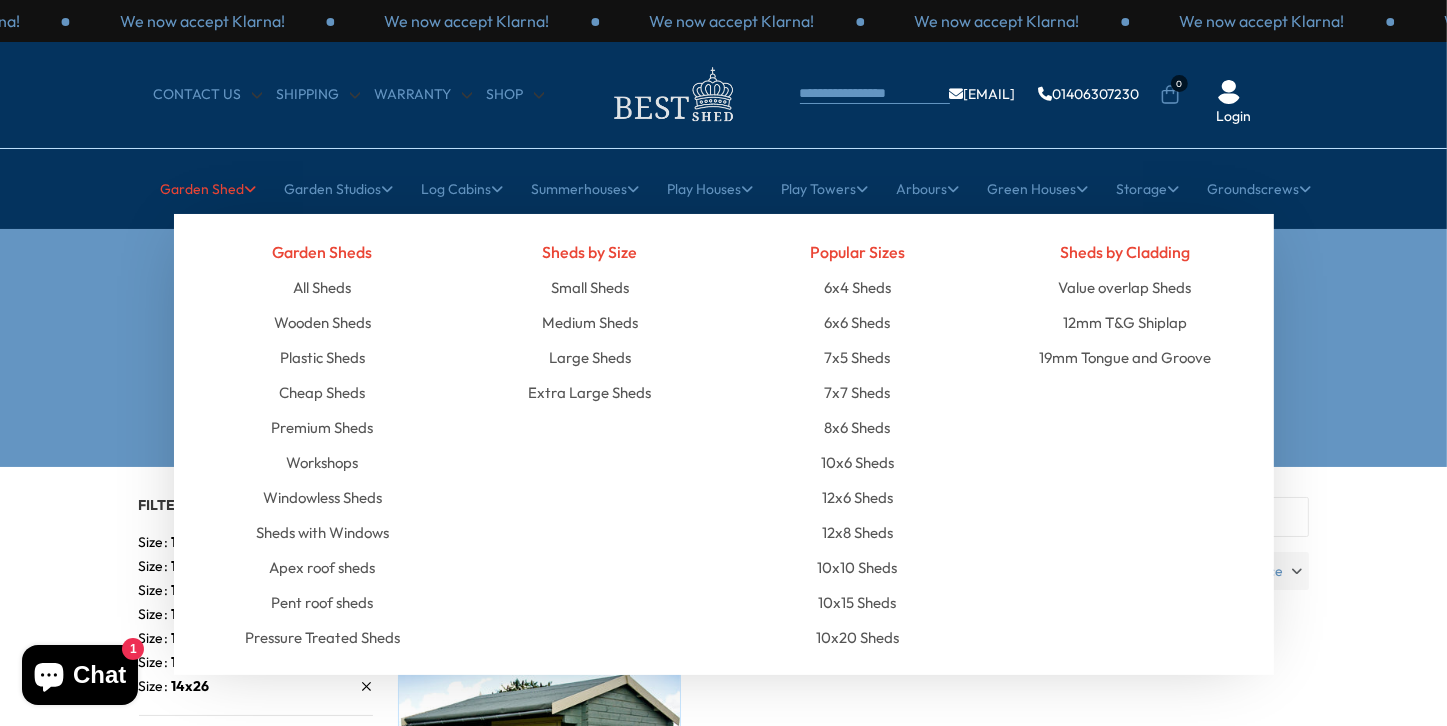 click on "Garden Shed" at bounding box center [209, 189] 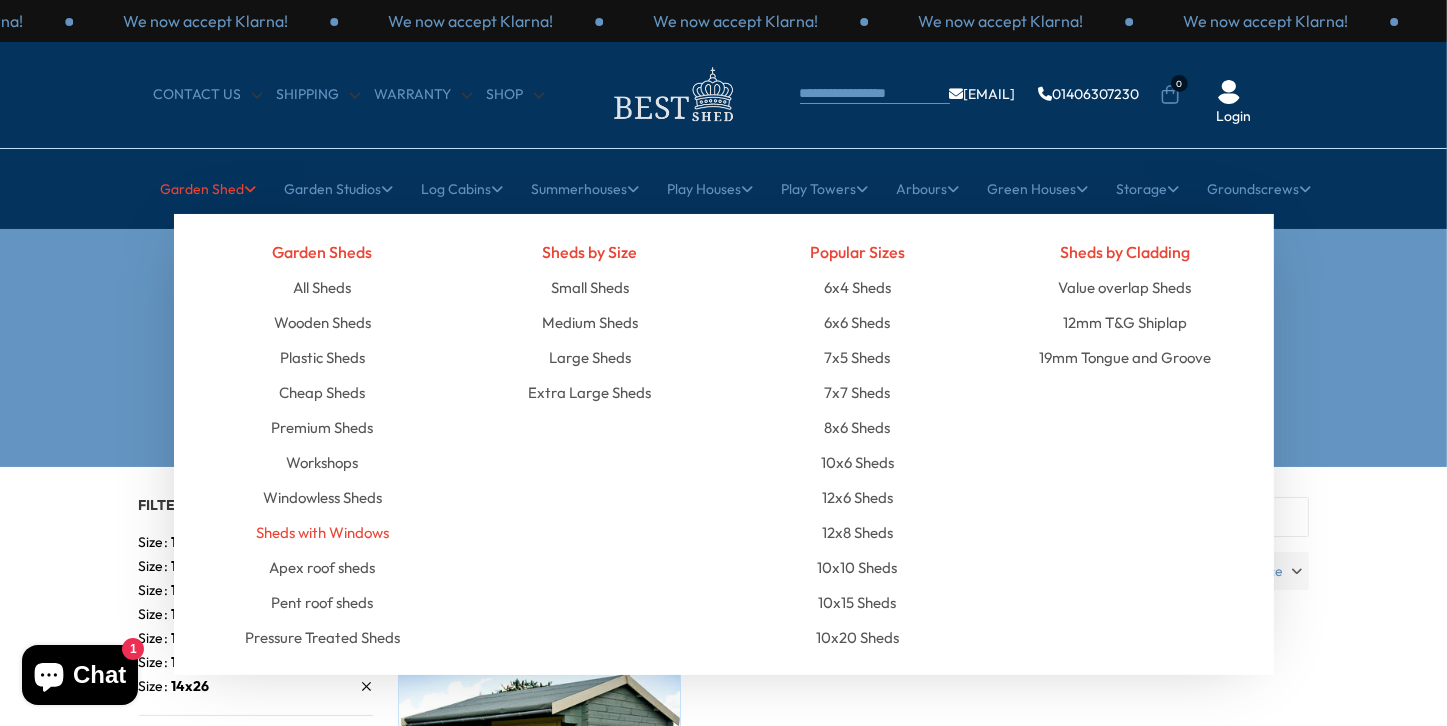 click on "Sheds with Windows" at bounding box center [322, 532] 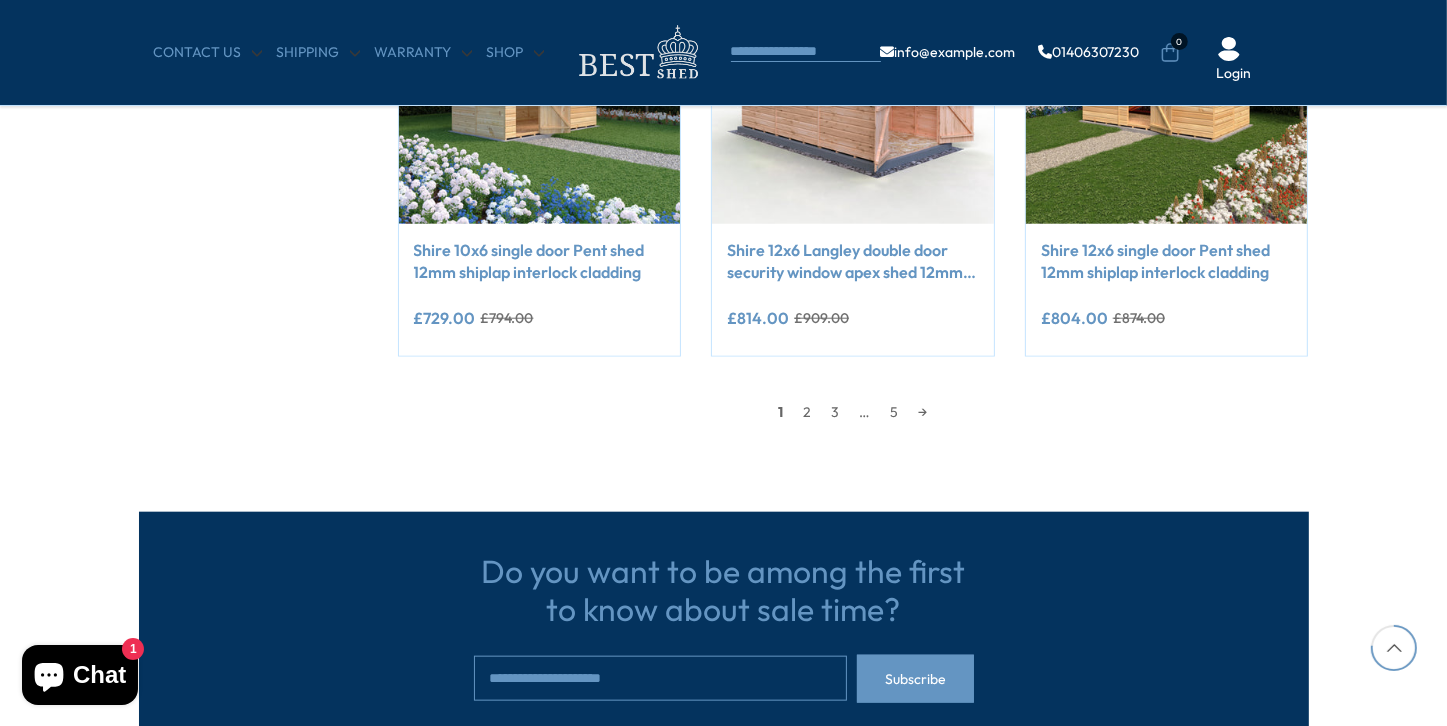scroll, scrollTop: 1900, scrollLeft: 0, axis: vertical 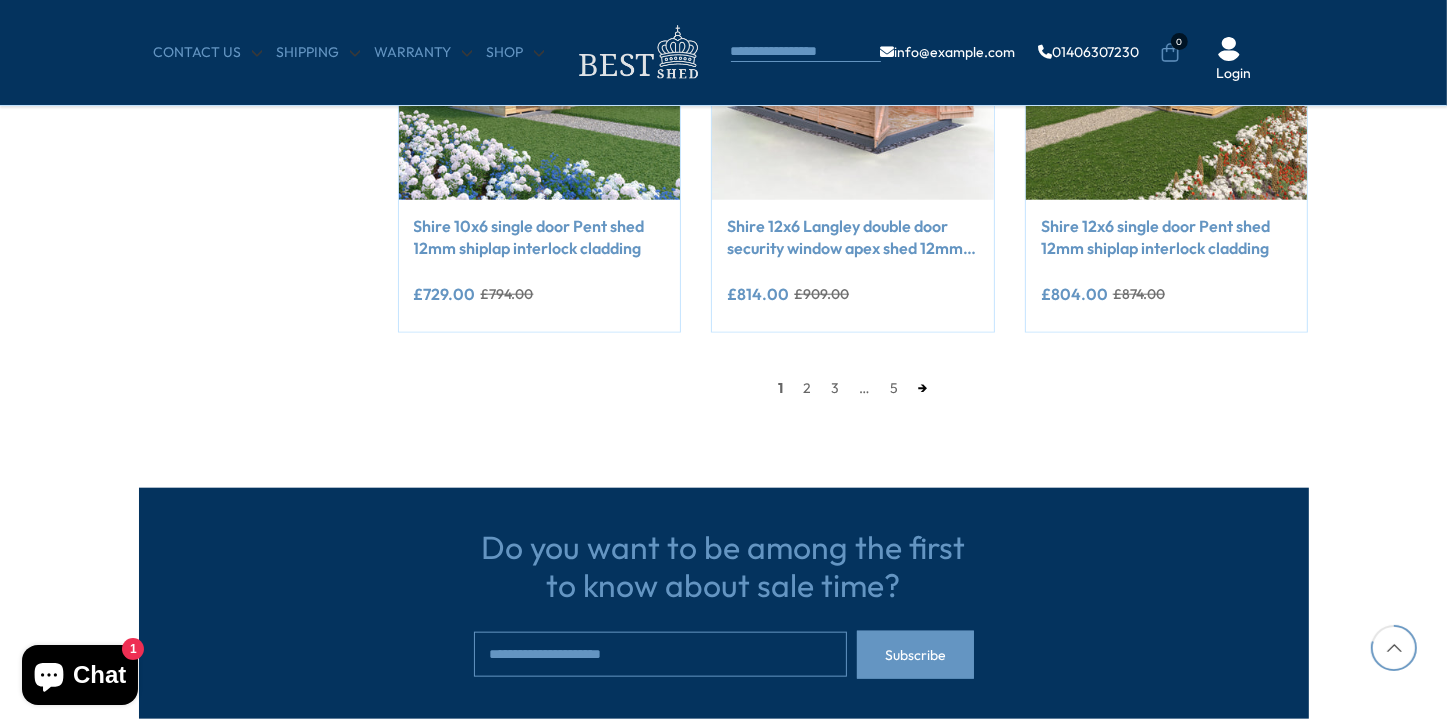 click on "→" at bounding box center [923, 388] 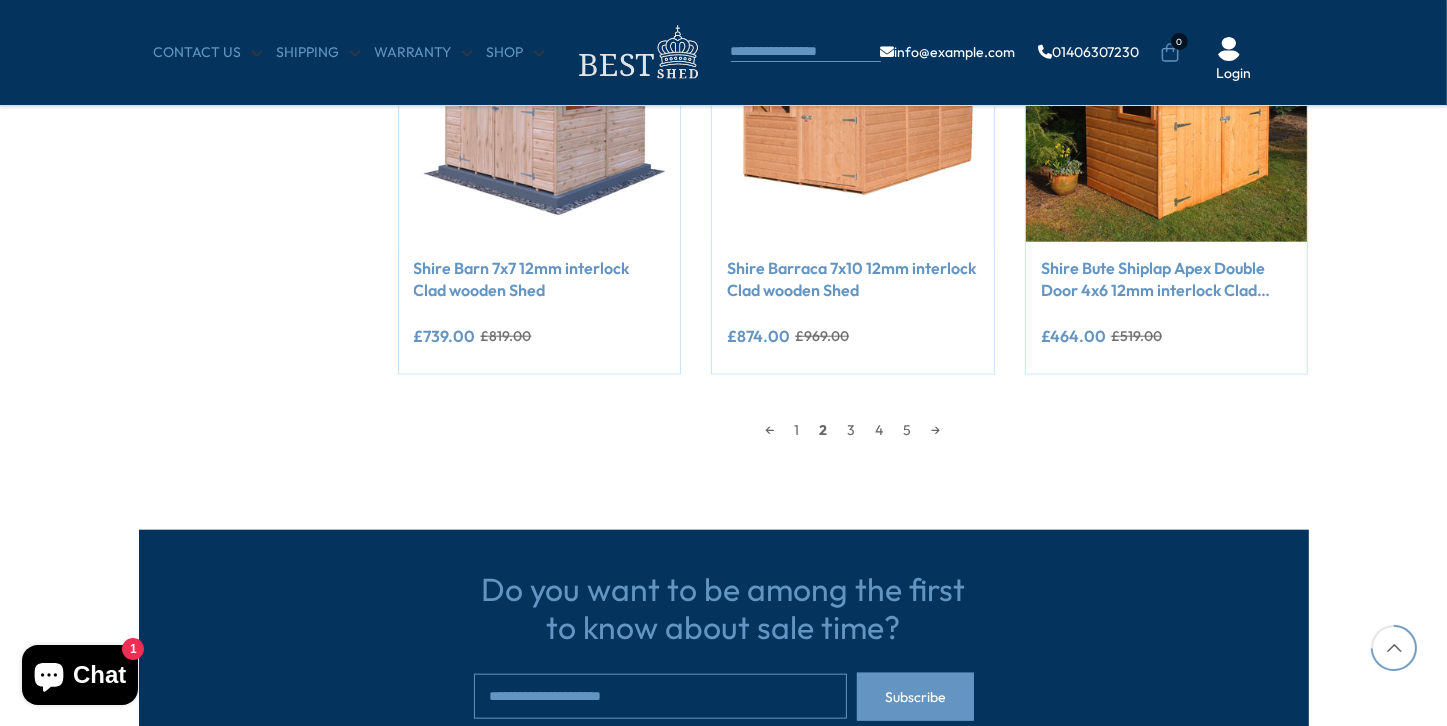 scroll, scrollTop: 1891, scrollLeft: 0, axis: vertical 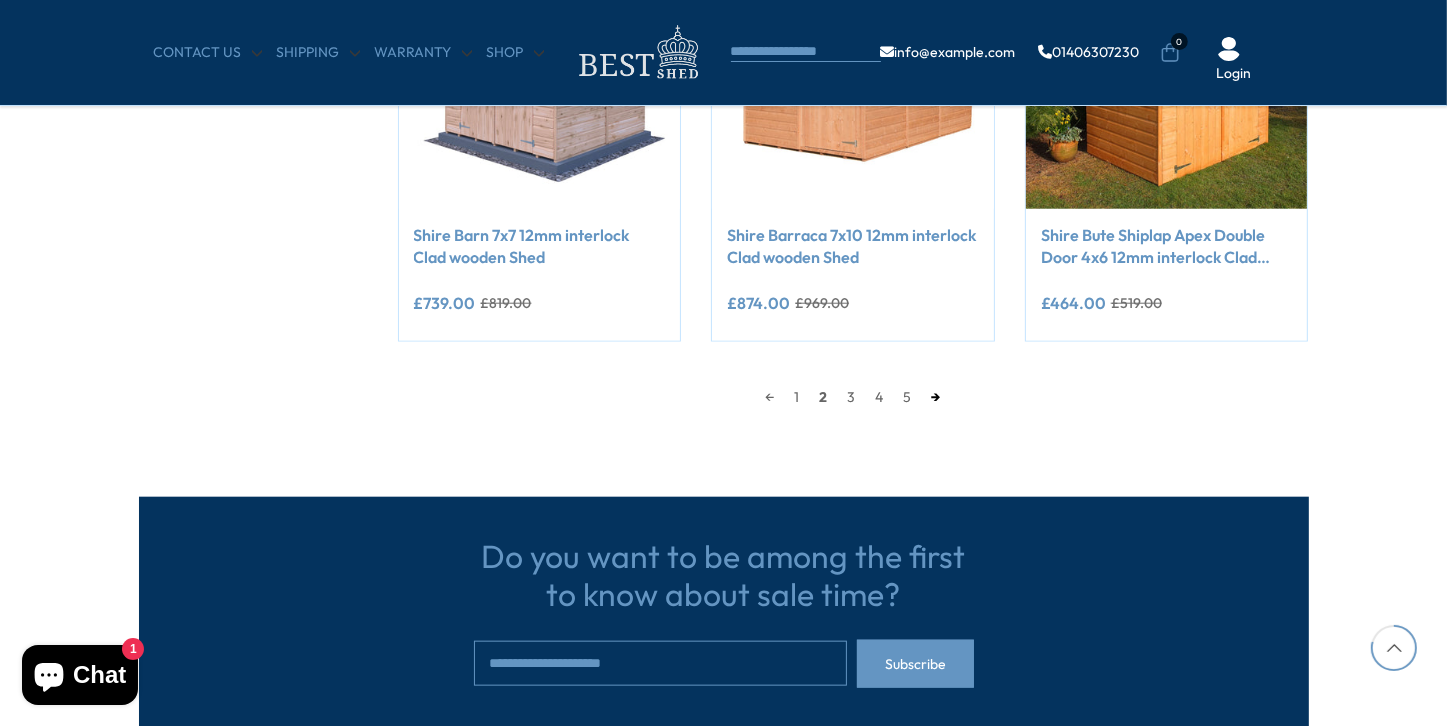click on "→" at bounding box center (936, 397) 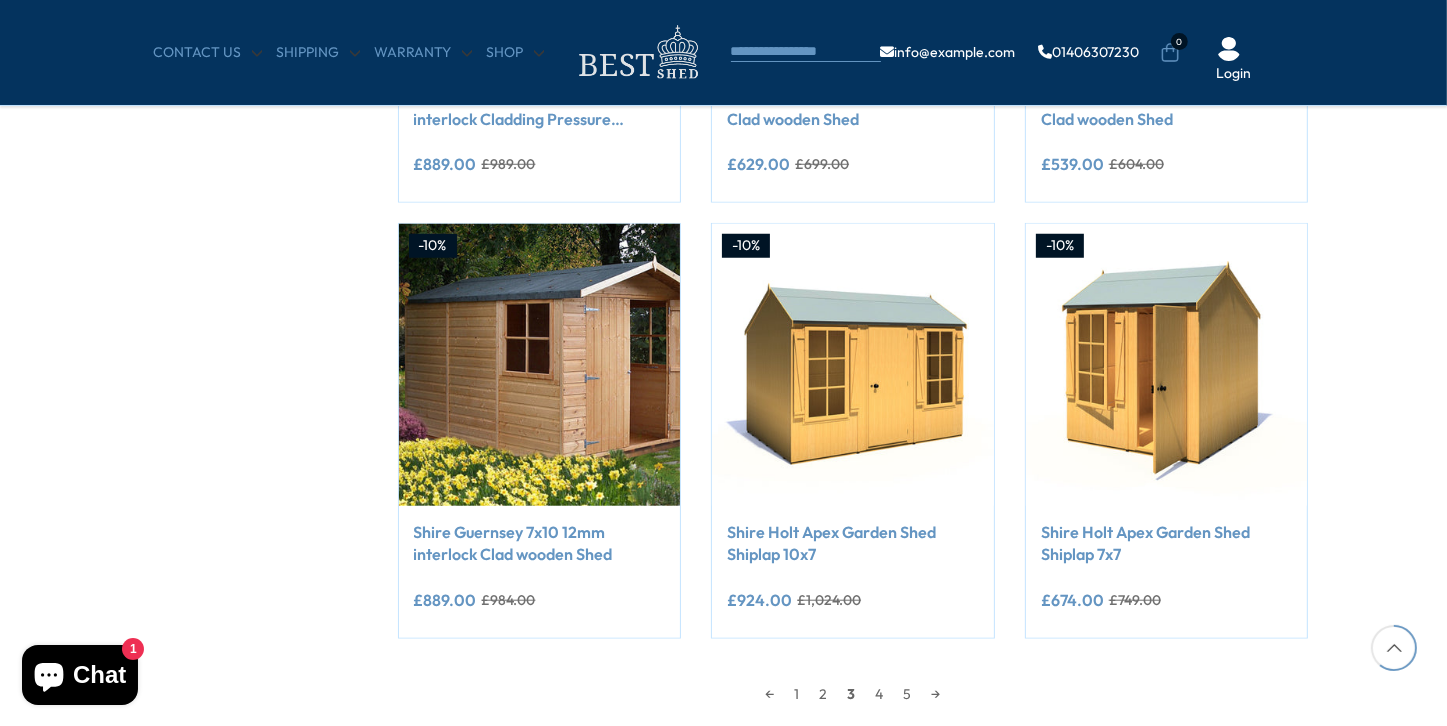 scroll, scrollTop: 1791, scrollLeft: 0, axis: vertical 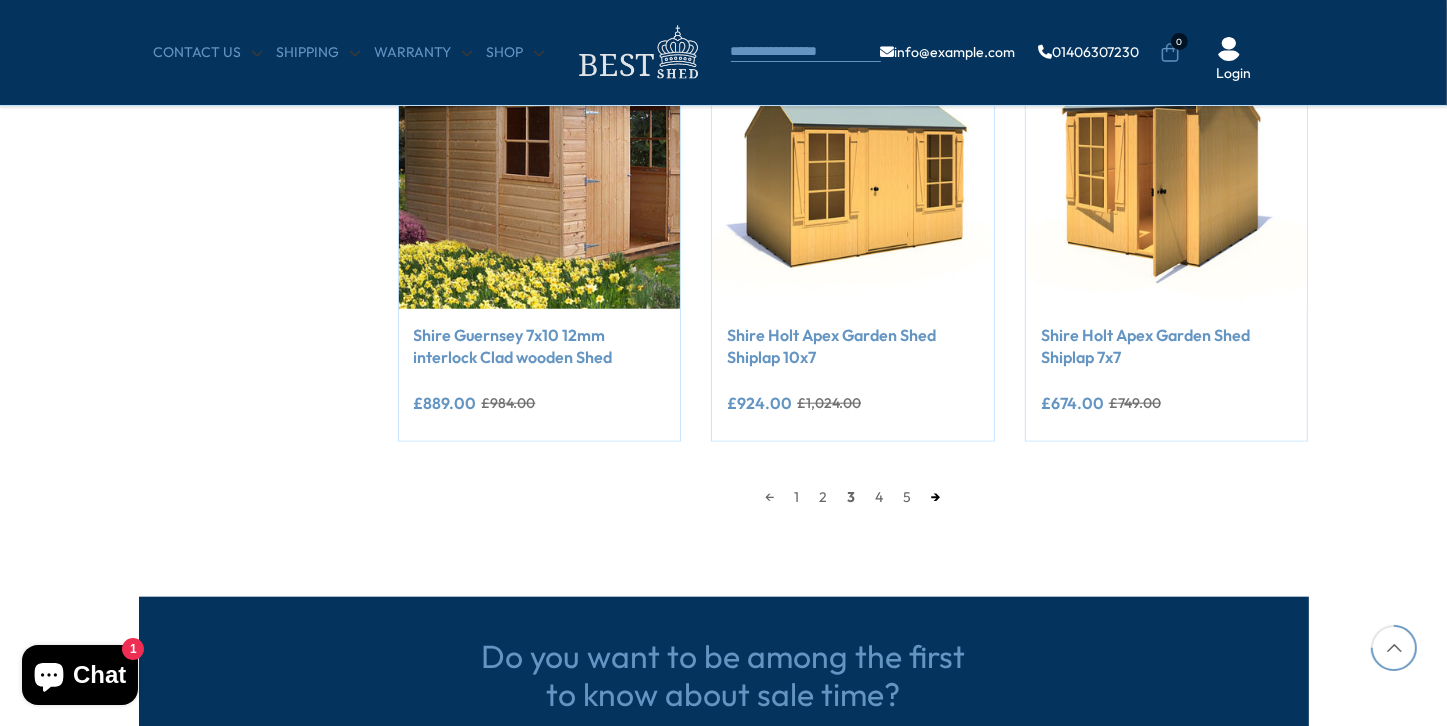 click on "→" at bounding box center (936, 497) 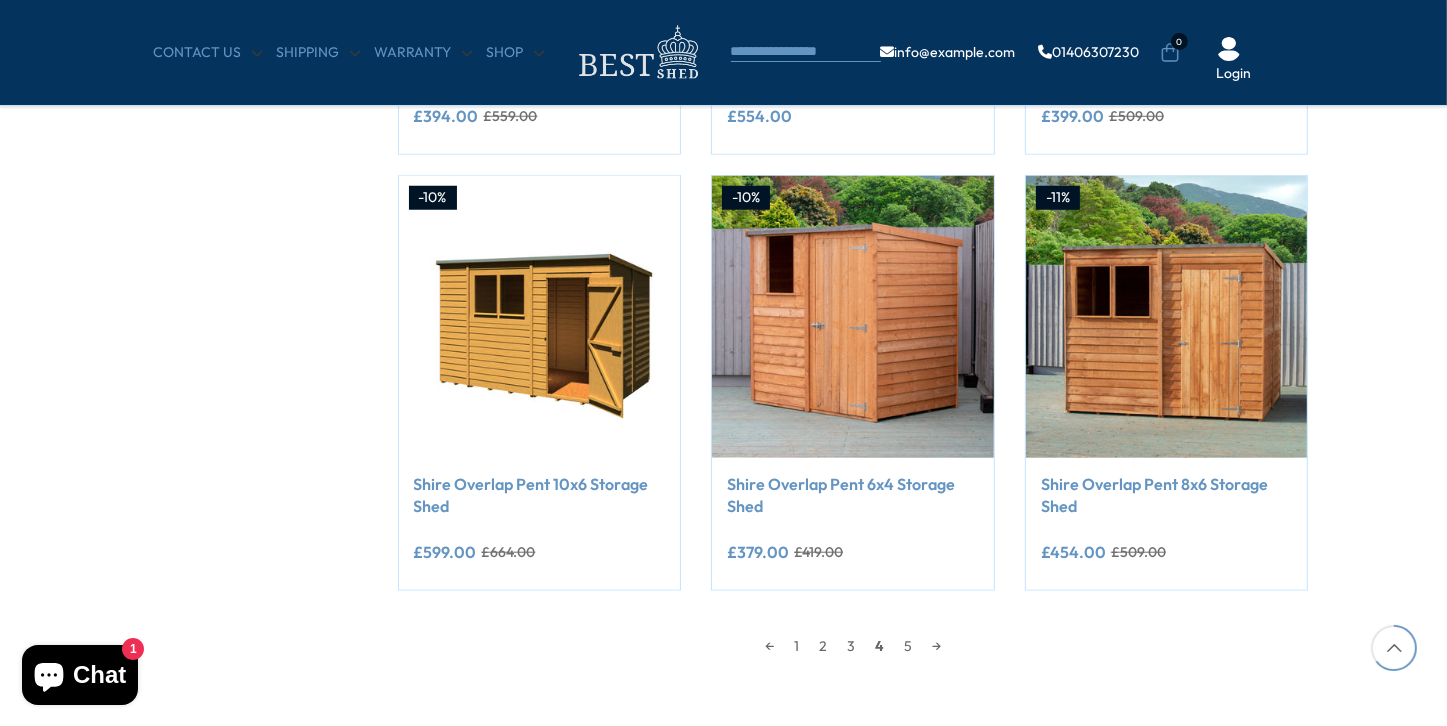 scroll, scrollTop: 1791, scrollLeft: 0, axis: vertical 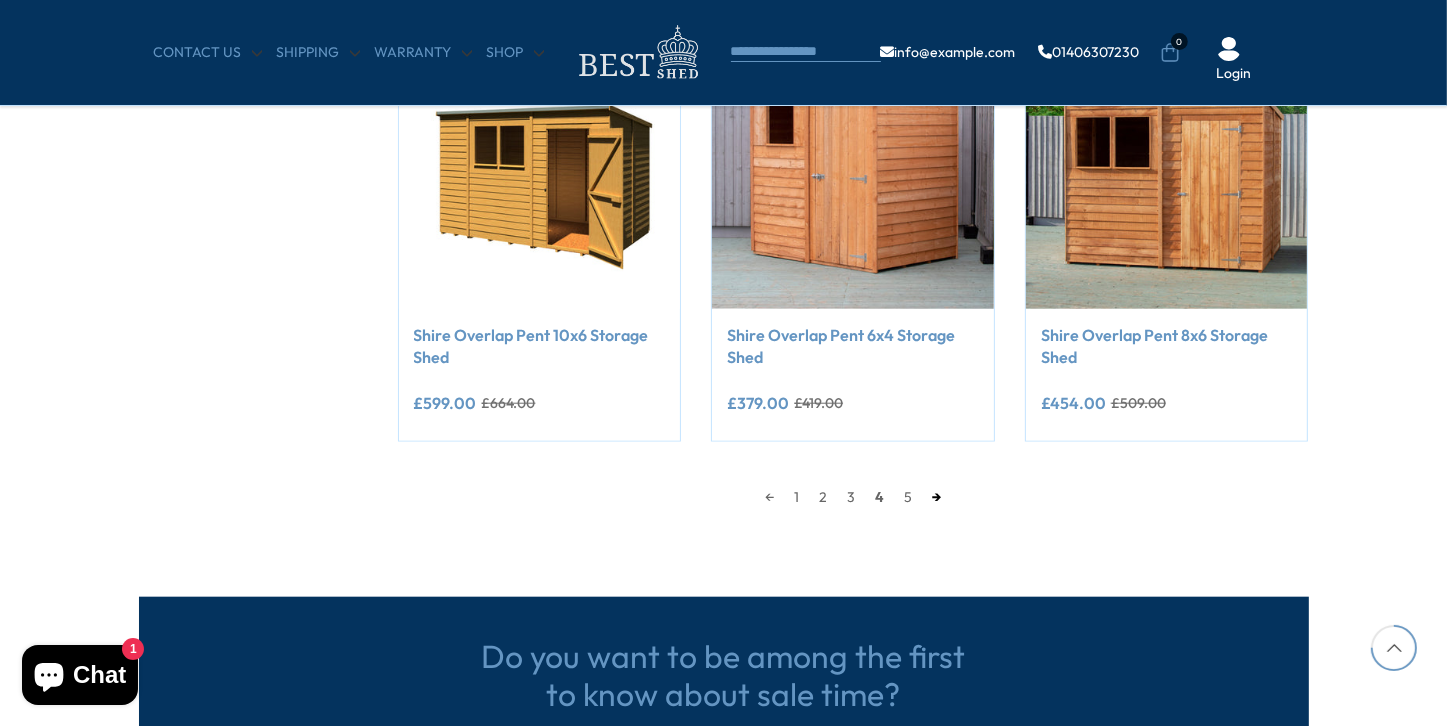 click on "→" at bounding box center (936, 497) 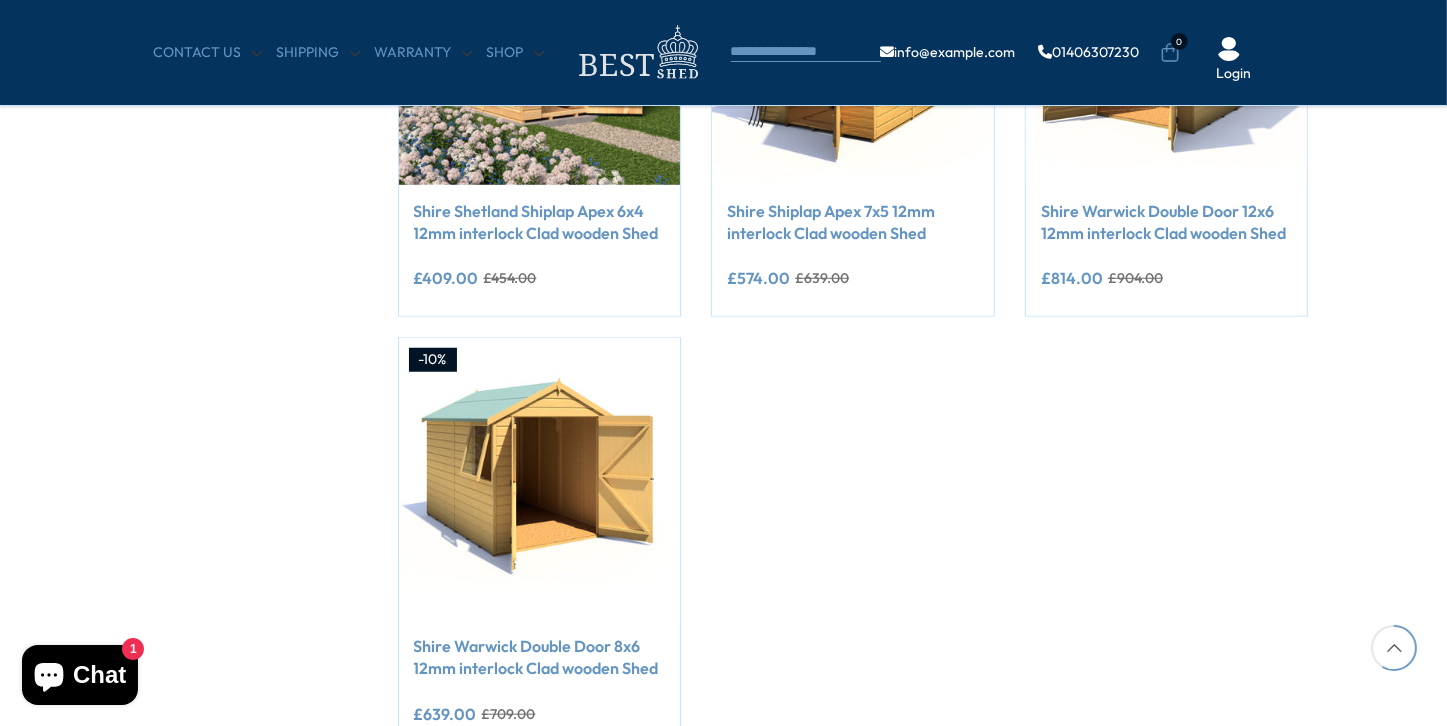 scroll, scrollTop: 1691, scrollLeft: 0, axis: vertical 